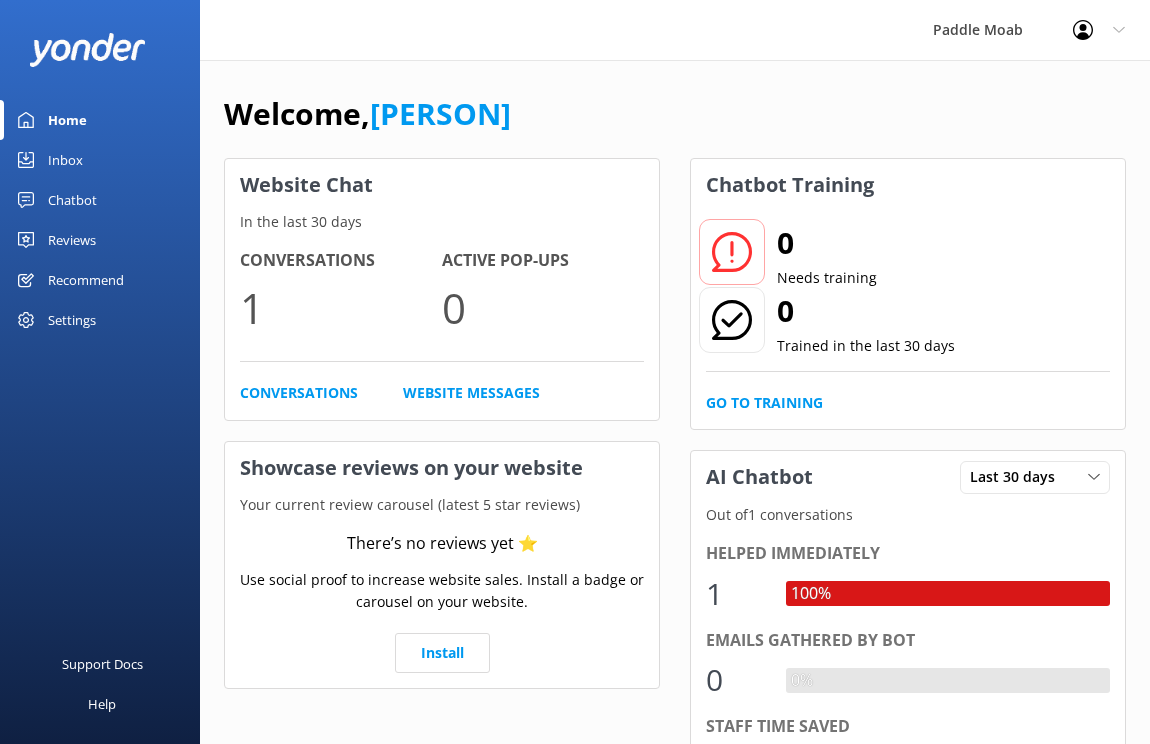 scroll, scrollTop: 0, scrollLeft: 0, axis: both 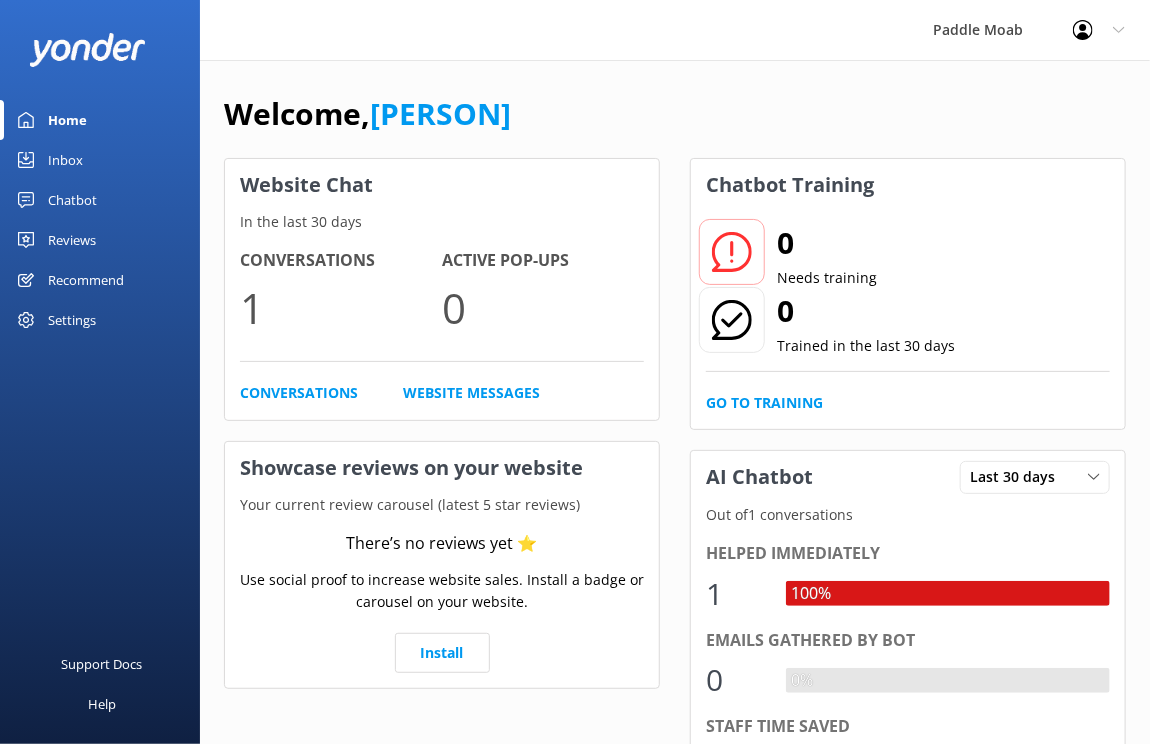 click on "Chatbot" at bounding box center [72, 200] 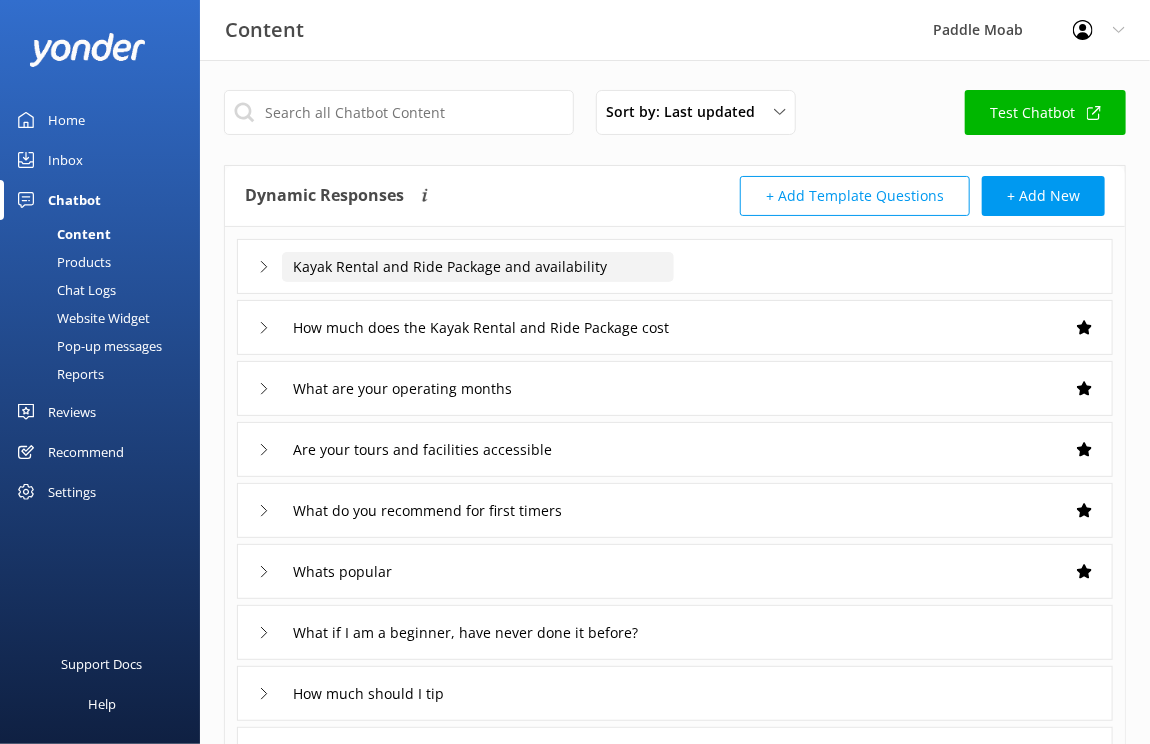click on "Kayak Rental and Ride Package and availability" at bounding box center (478, 267) 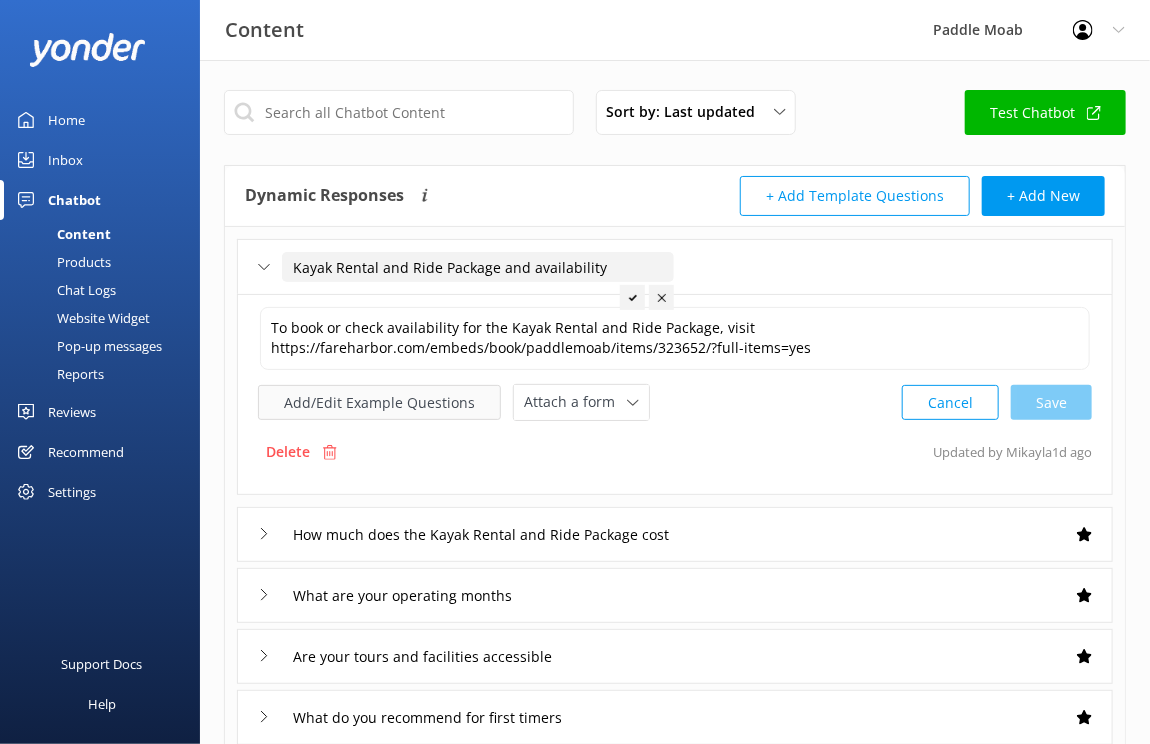 click on "Add/Edit Example Questions" at bounding box center [379, 402] 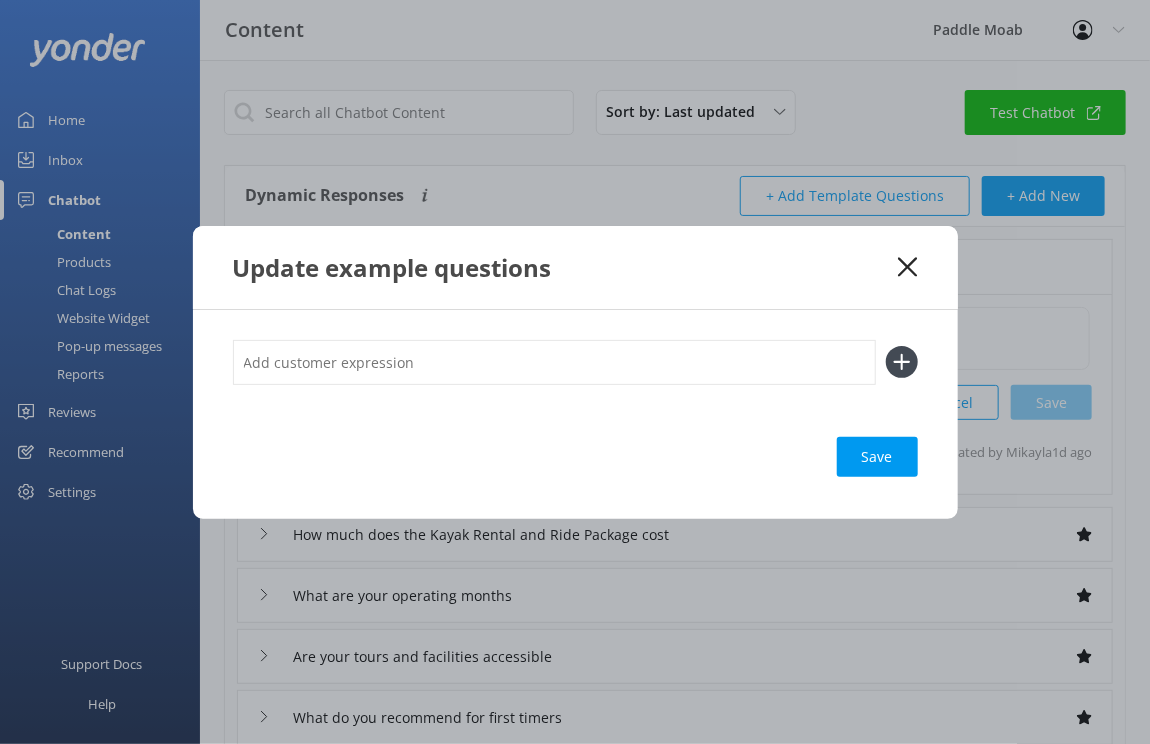 click at bounding box center [554, 362] 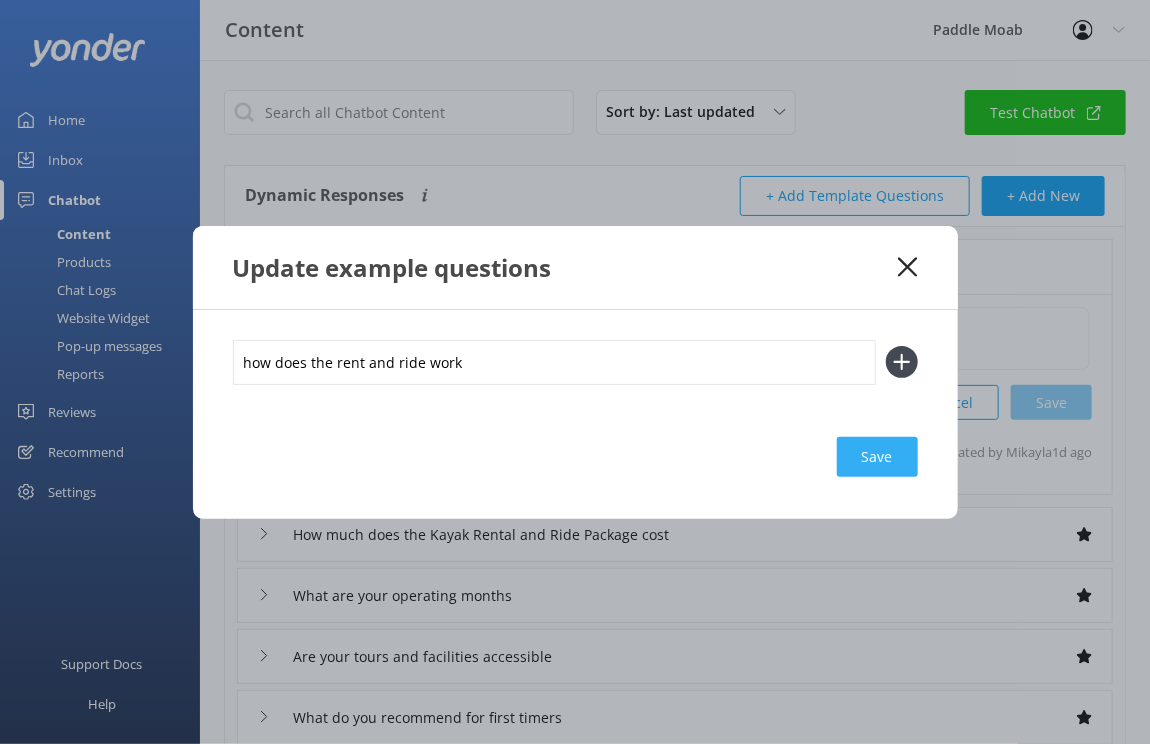 type on "how does the rent and ride work" 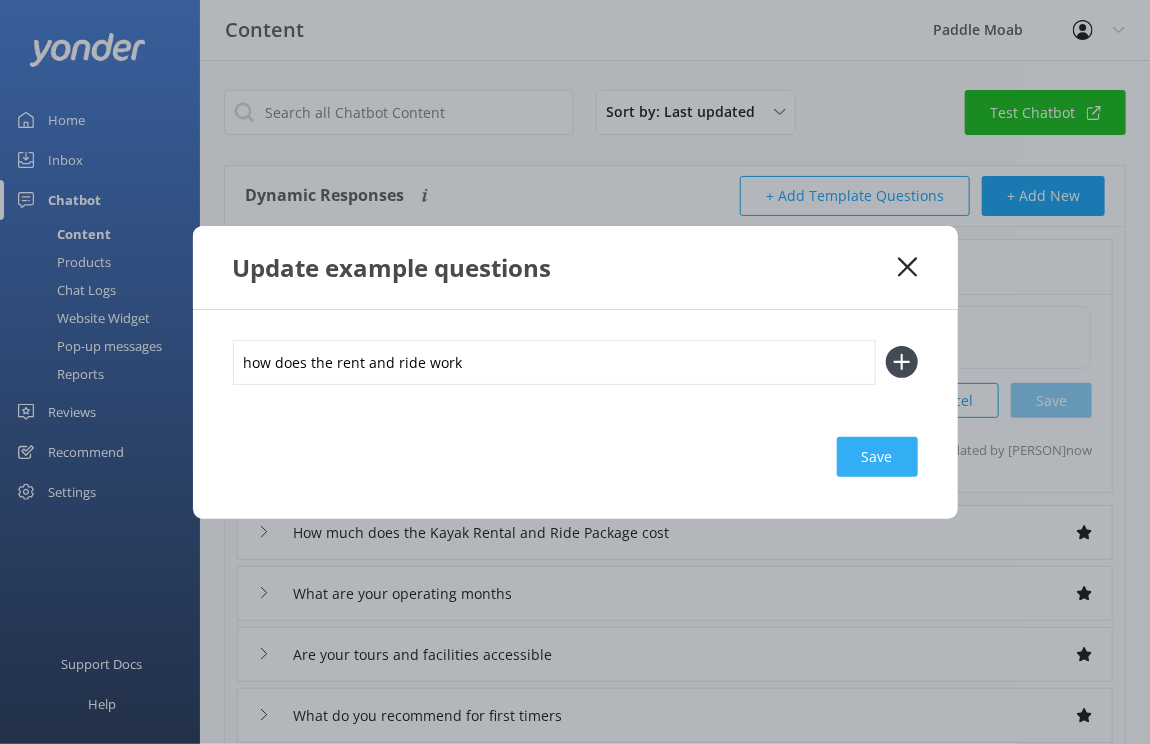click on "Save" at bounding box center [877, 457] 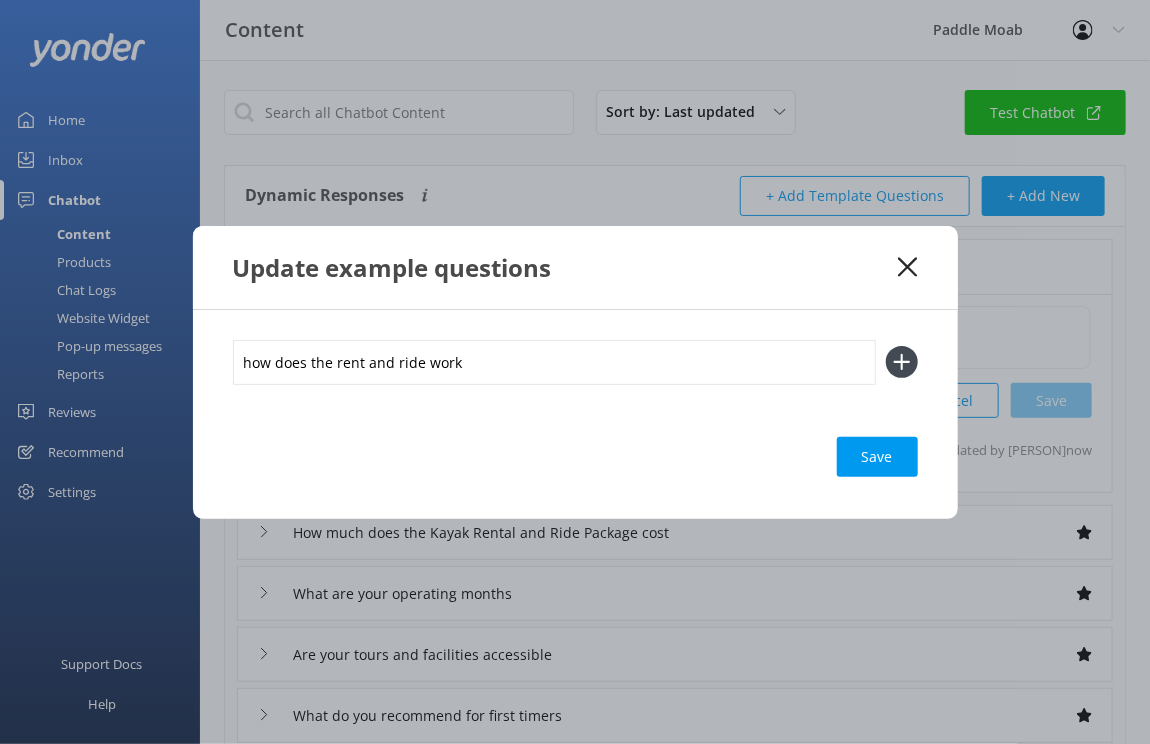 click 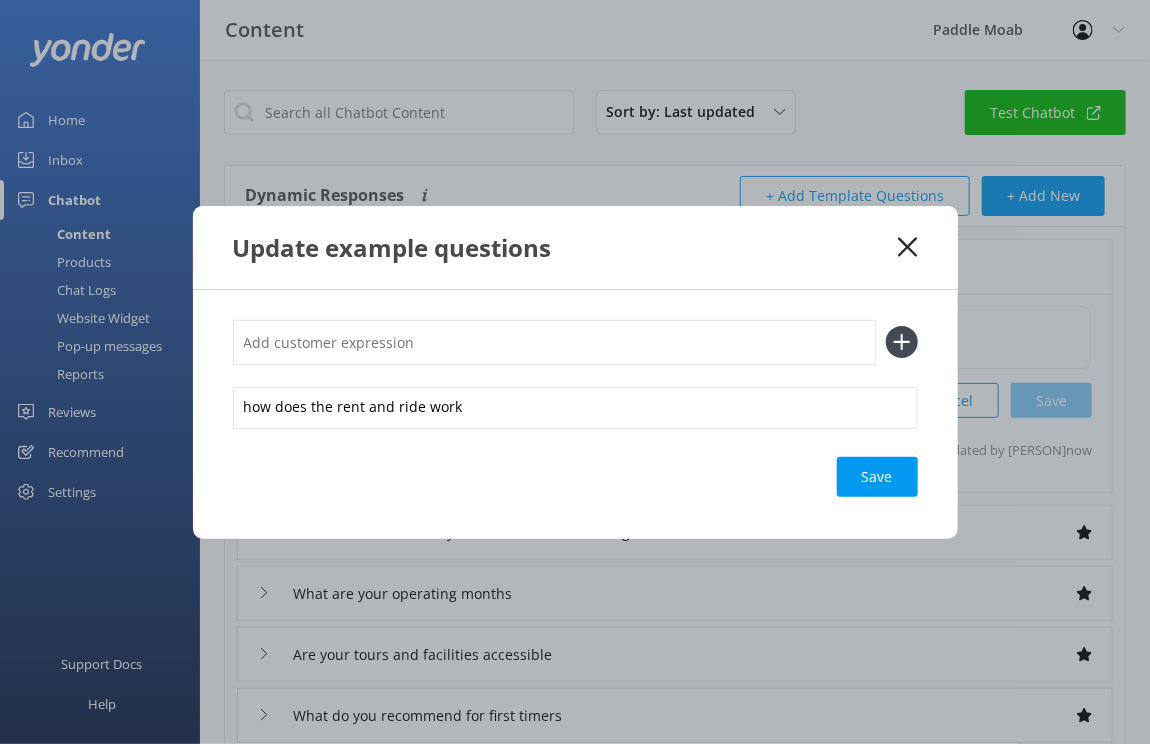 click 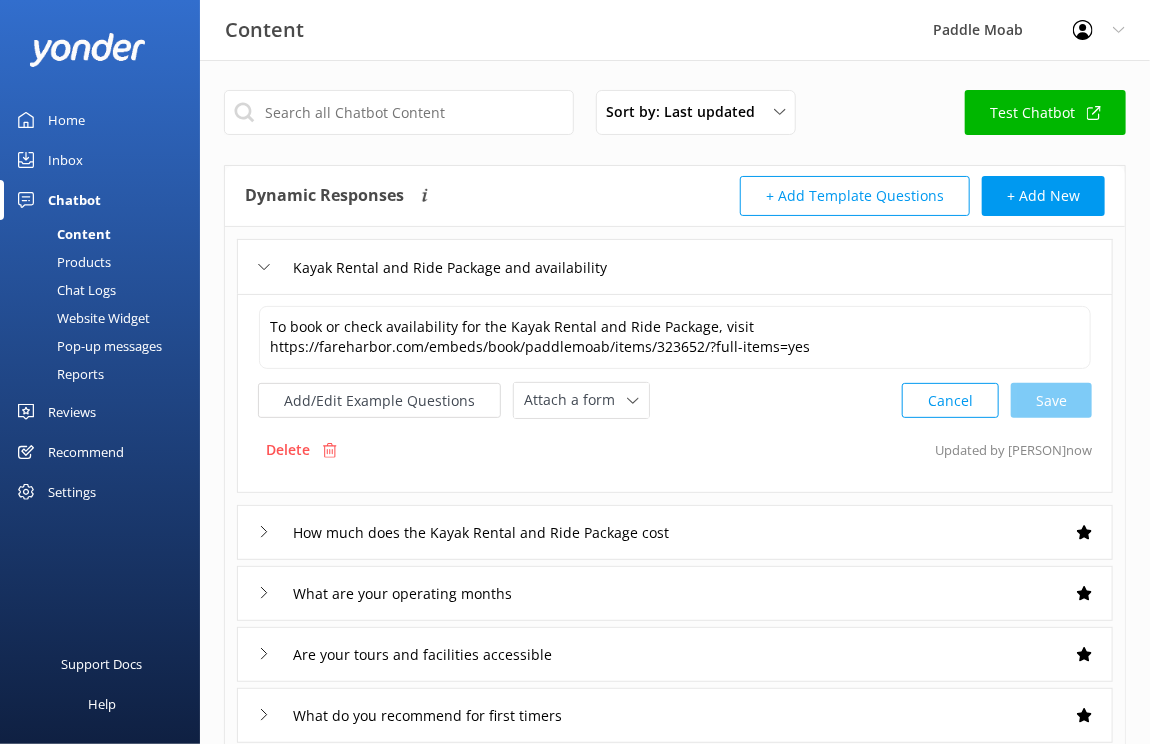 click 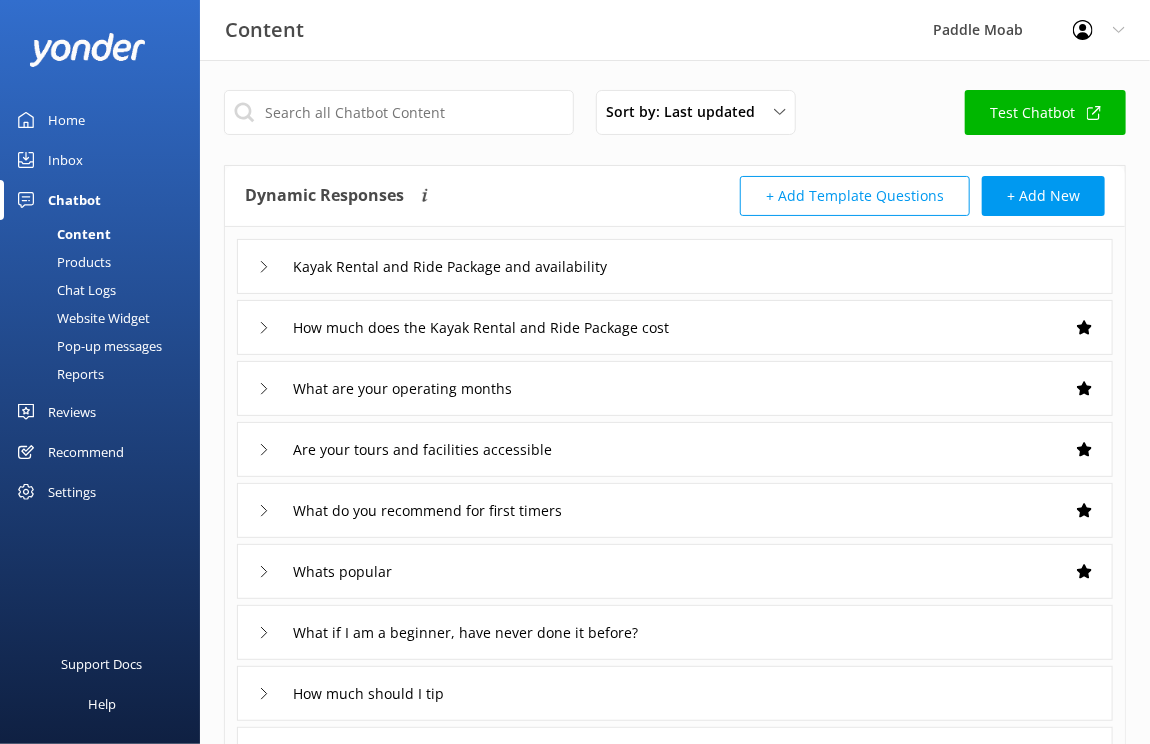 click on "How much does the Kayak Rental and Ride Package cost" at bounding box center [675, 327] 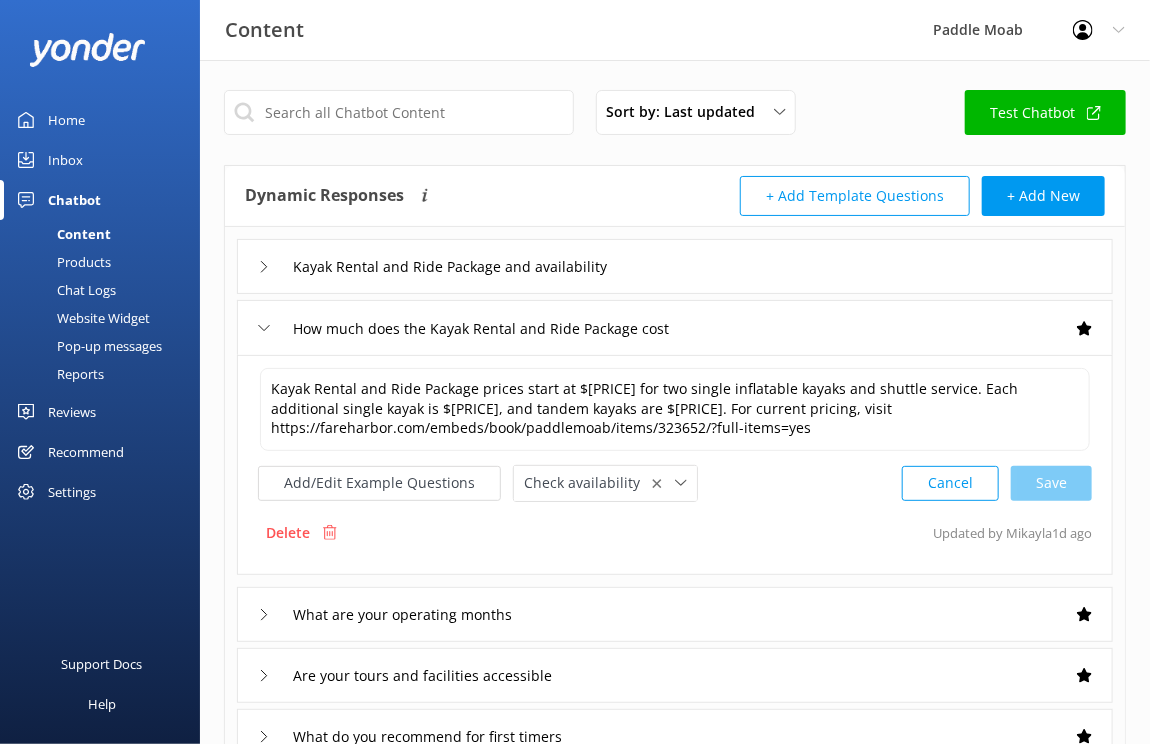 click 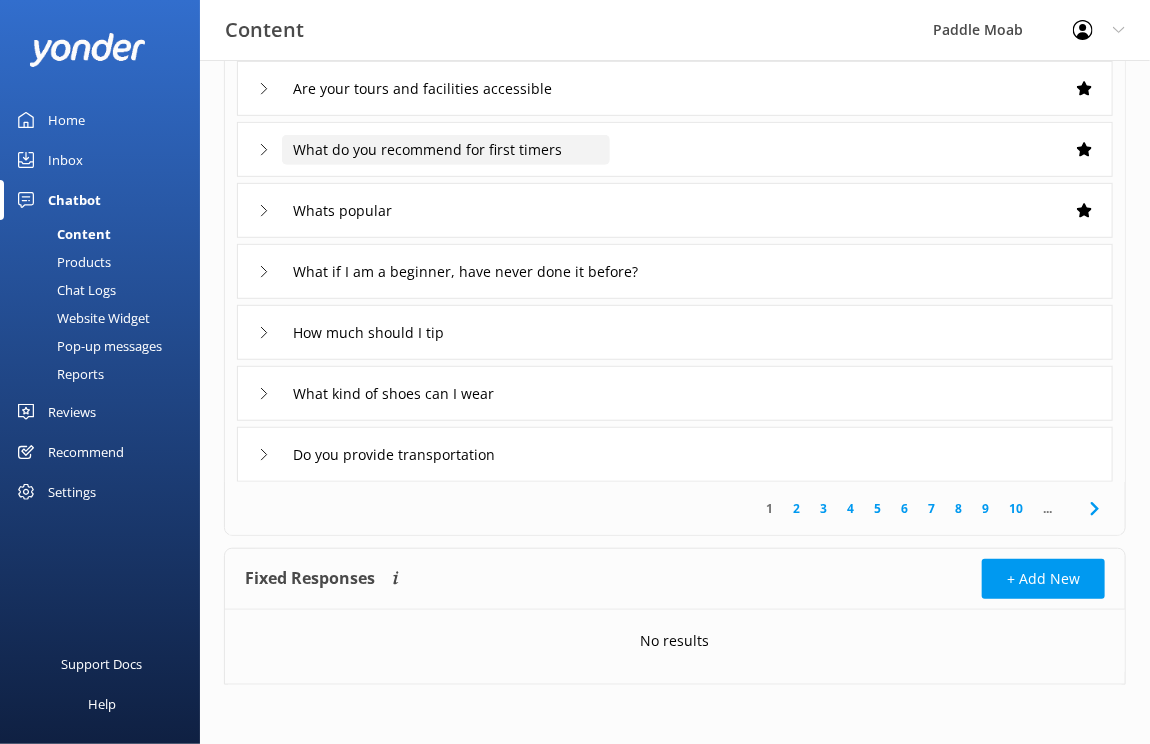 scroll, scrollTop: 0, scrollLeft: 0, axis: both 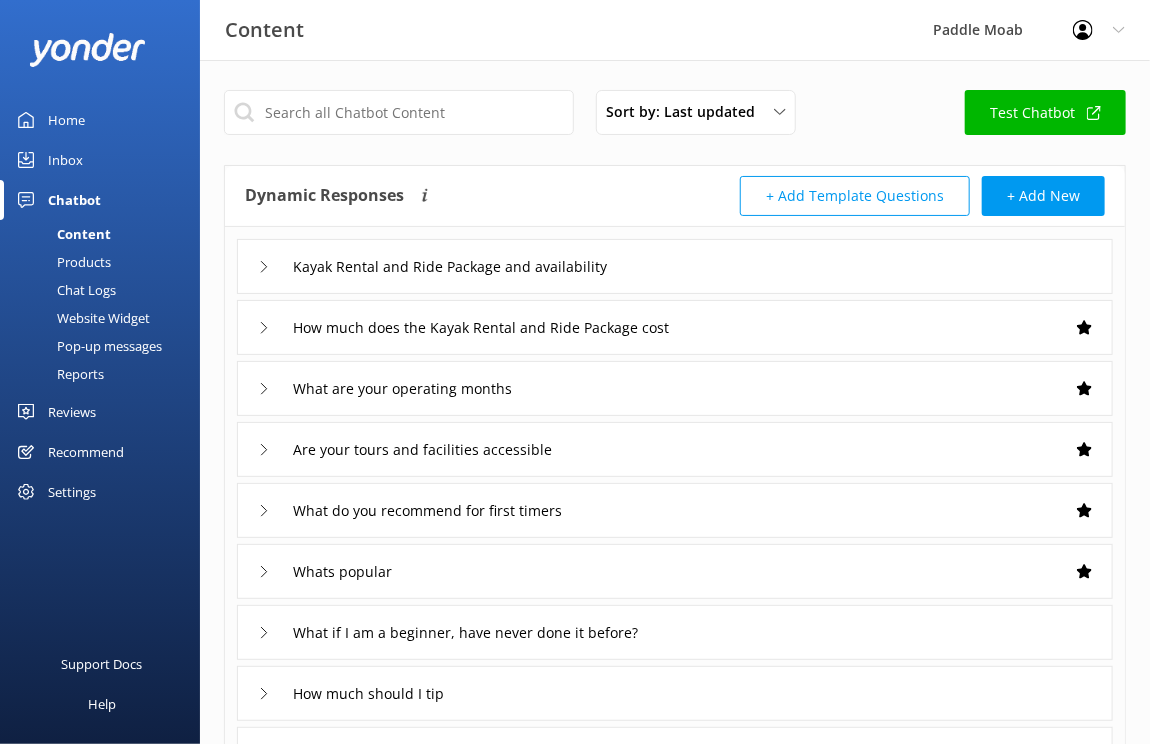 click on "+ Add Template Questions" at bounding box center (855, 196) 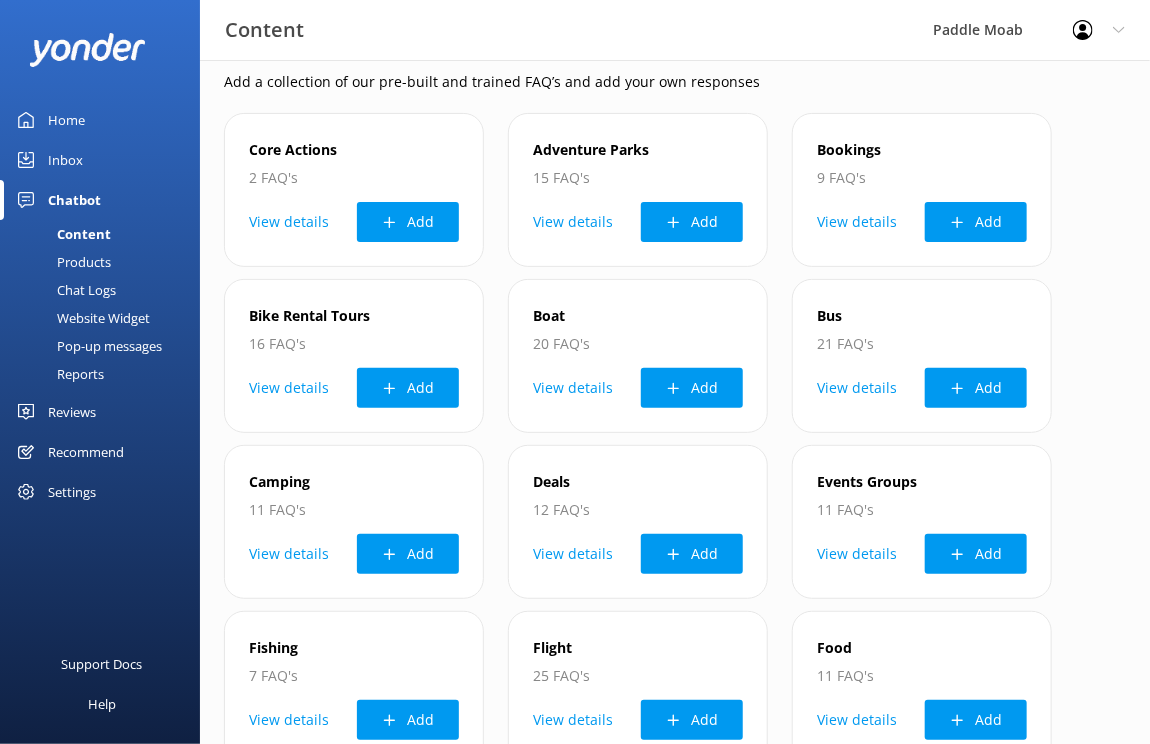 scroll, scrollTop: 0, scrollLeft: 0, axis: both 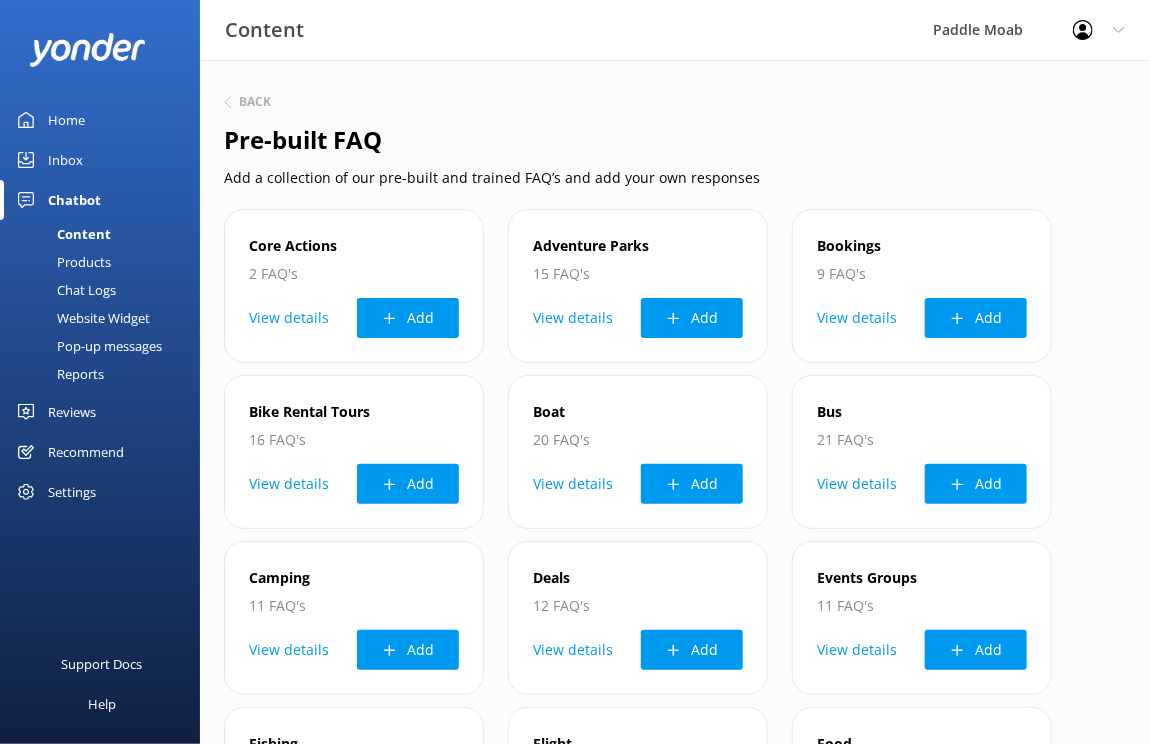 click on "Products" at bounding box center [61, 262] 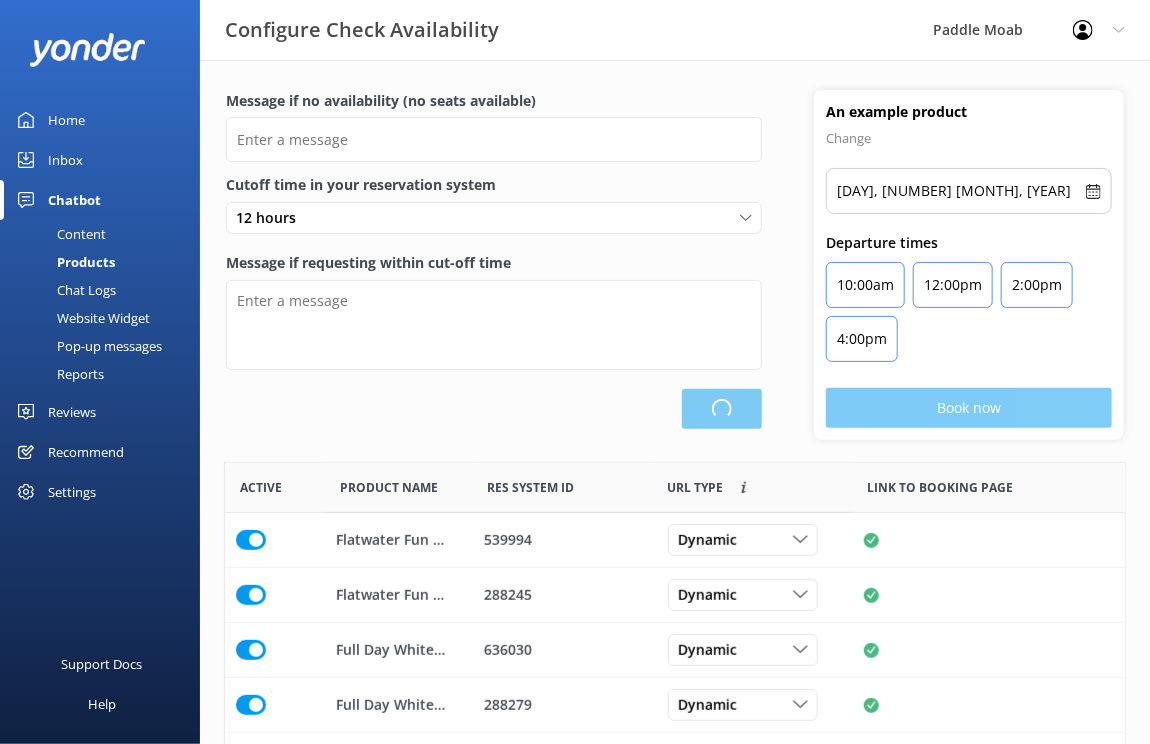 scroll, scrollTop: 1, scrollLeft: 1, axis: both 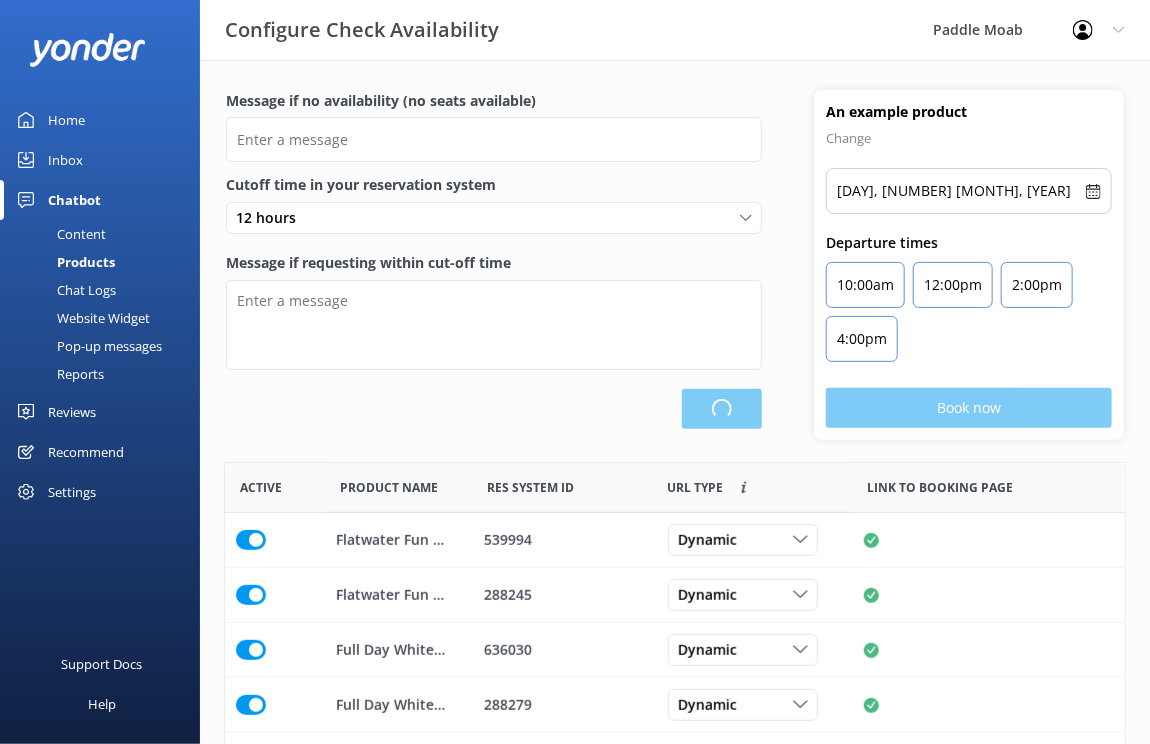 type on "There are no seats available, please check an alternative day" 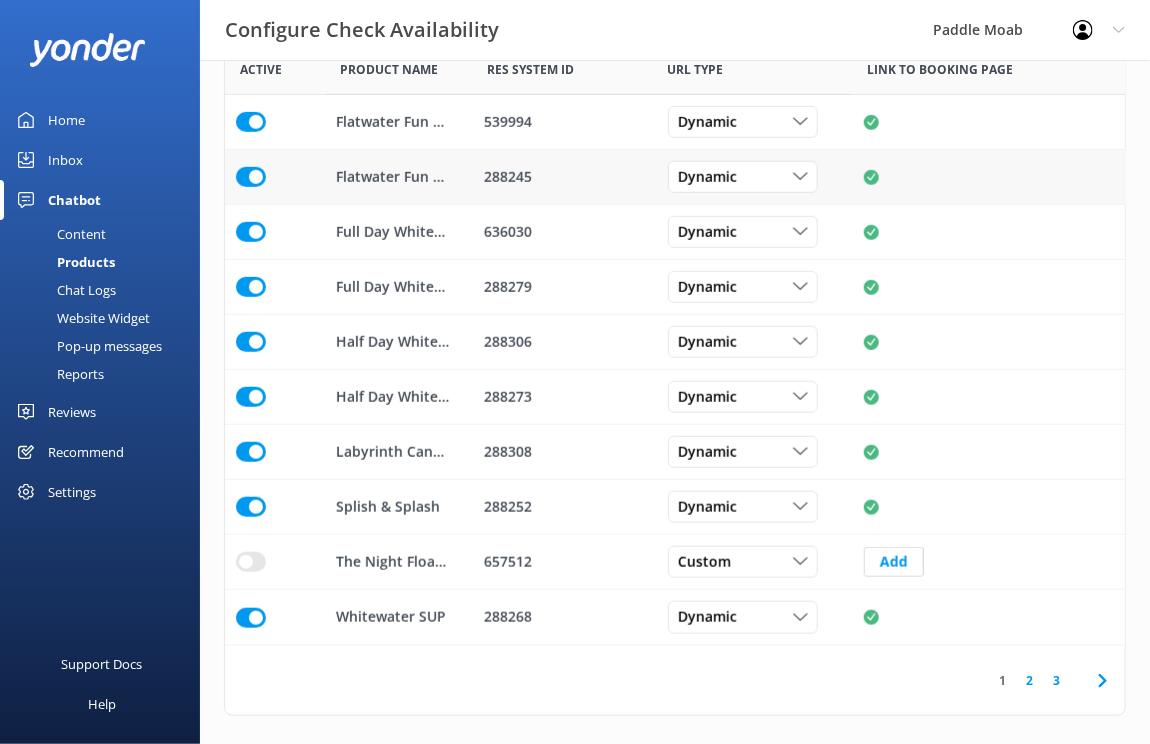 scroll, scrollTop: 428, scrollLeft: 0, axis: vertical 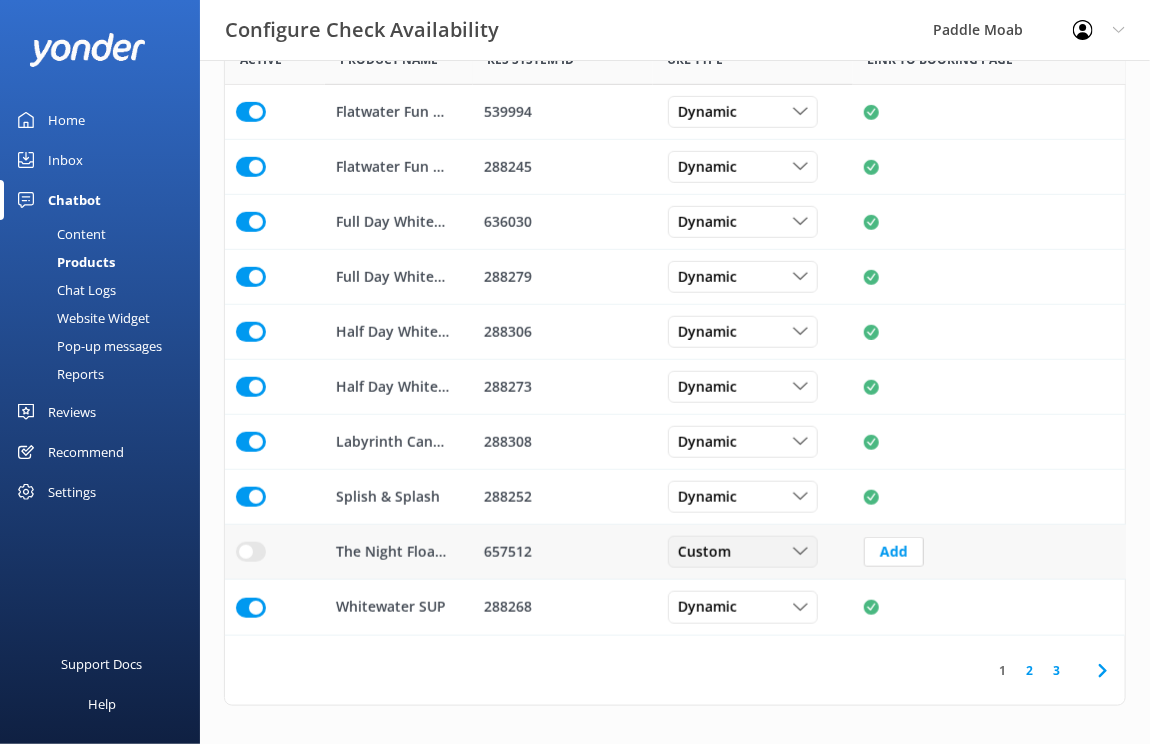 click 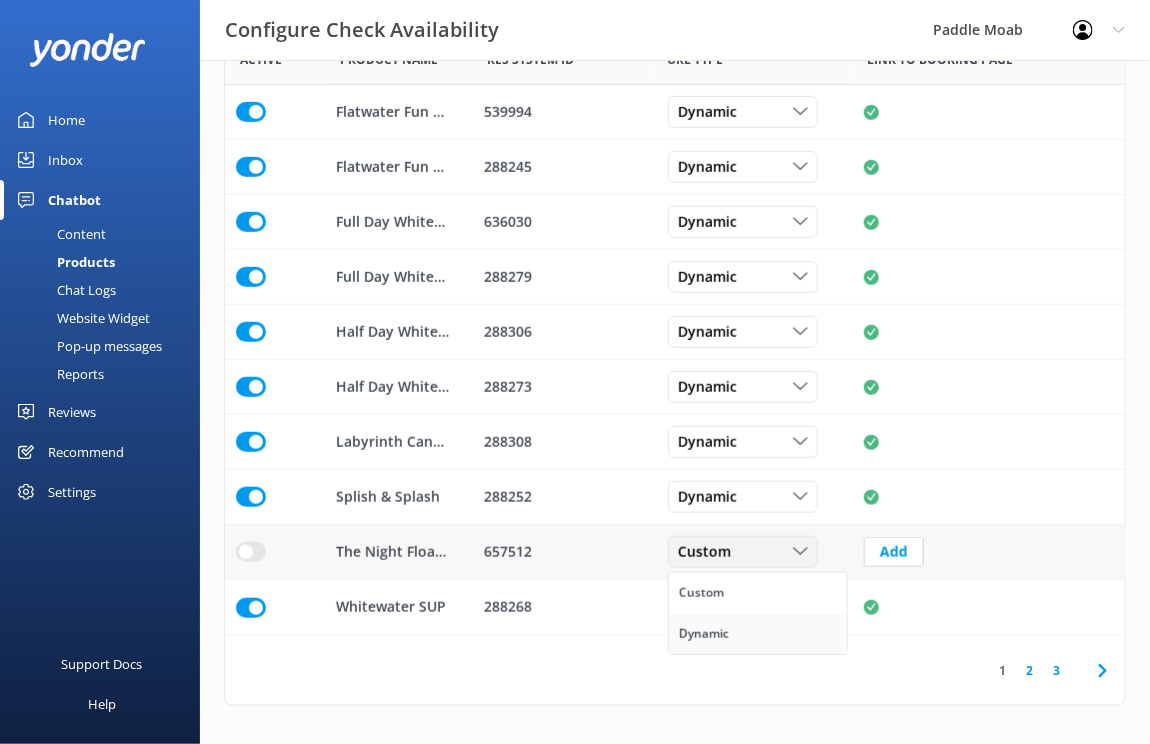 click on "Dynamic" at bounding box center [758, 634] 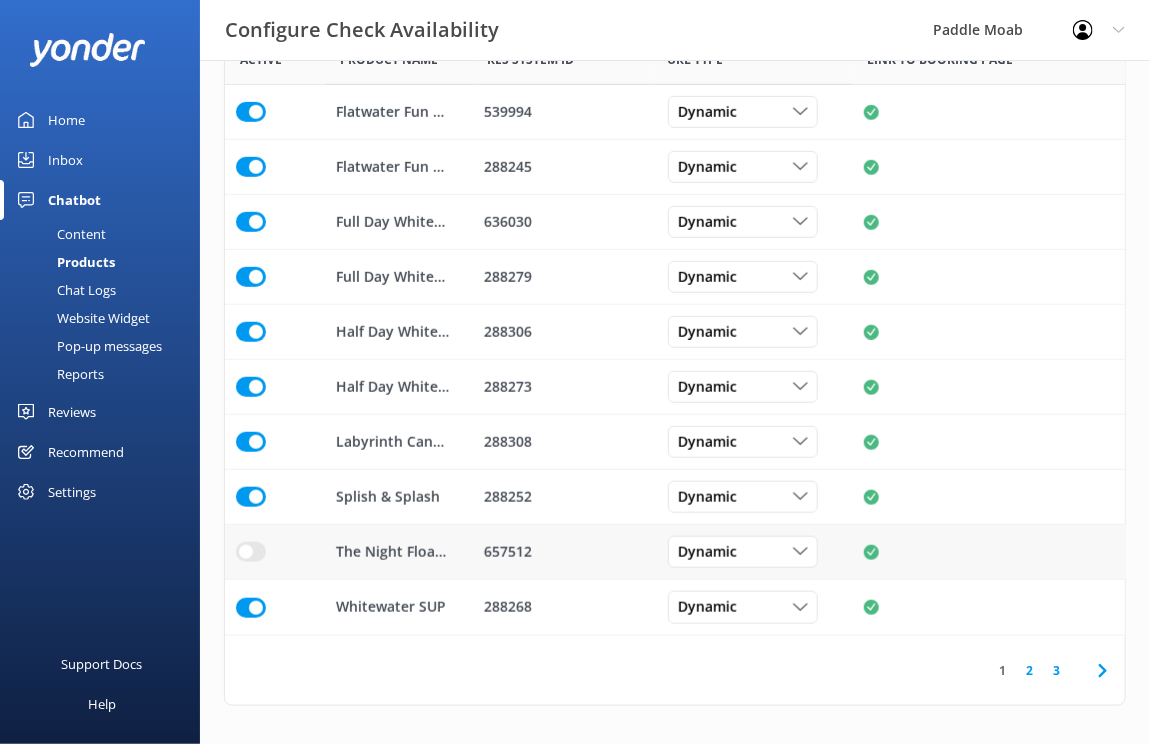 click at bounding box center [251, 112] 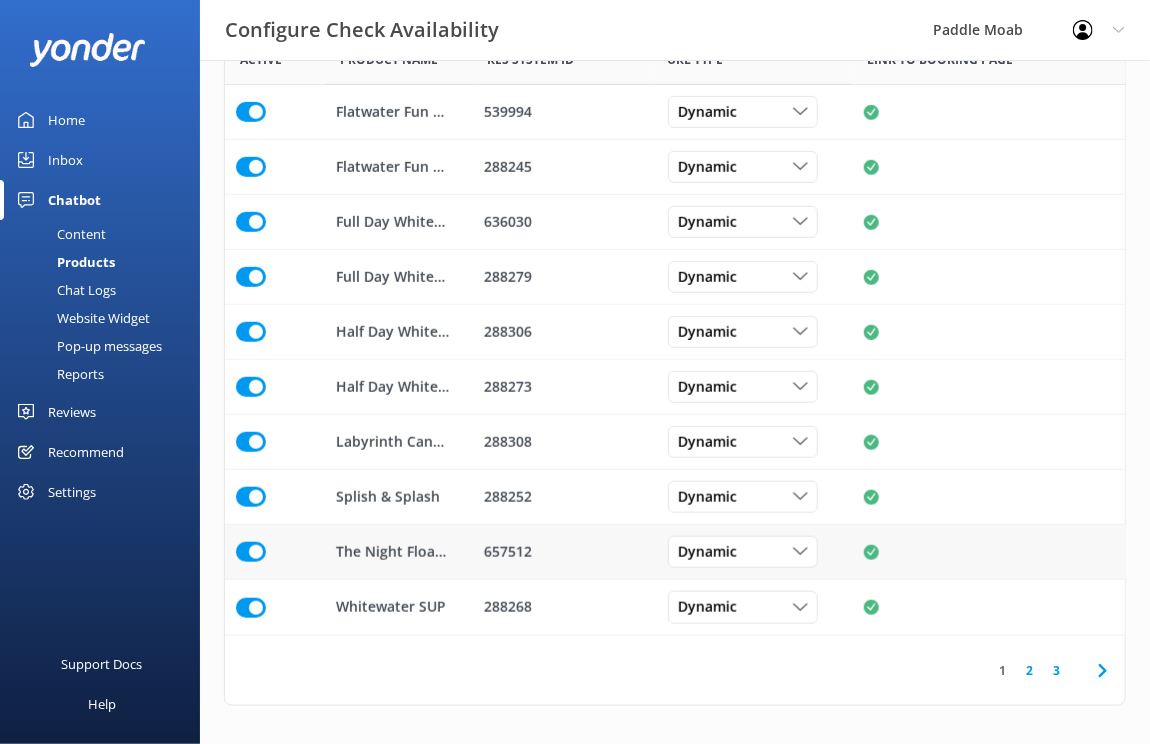 click on "Website Widget" at bounding box center (81, 318) 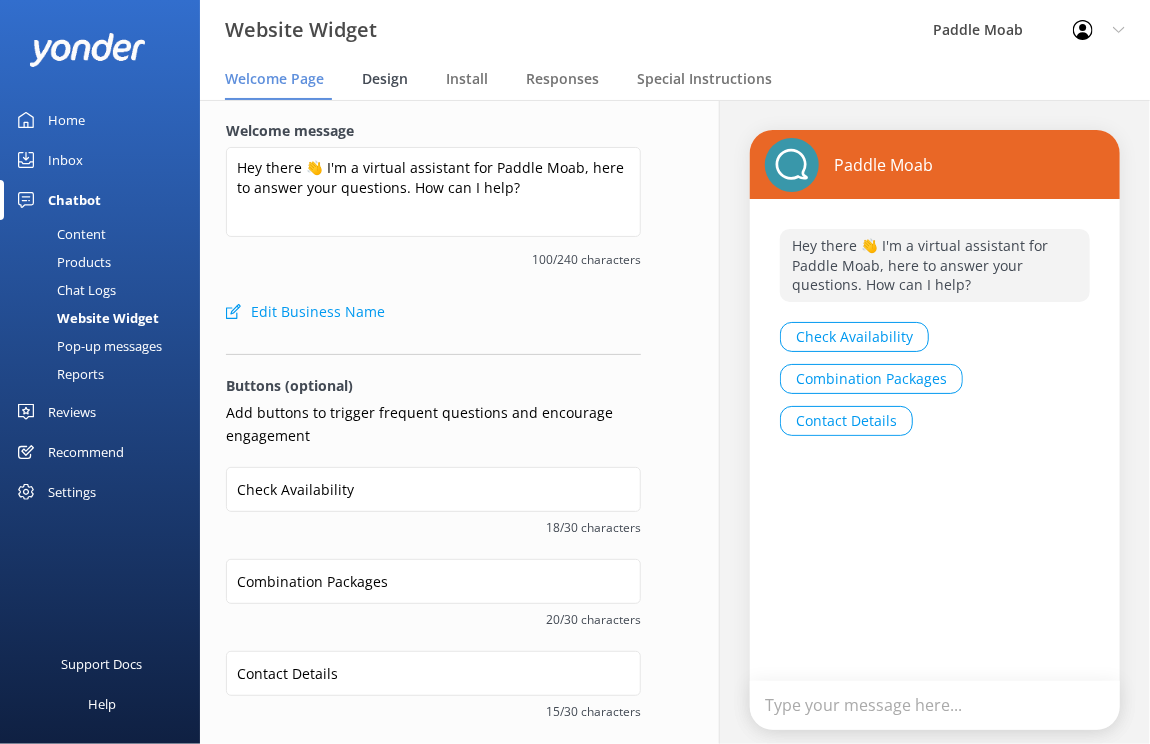 click on "Design" at bounding box center [385, 79] 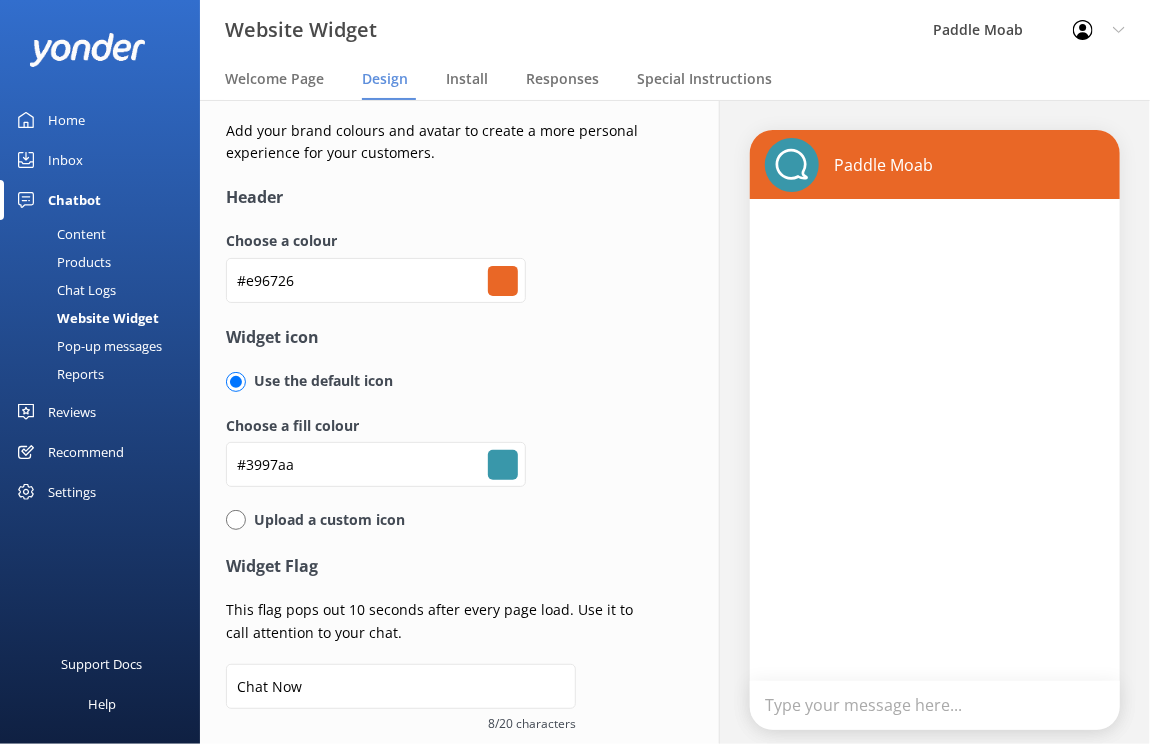 click on "Upload a custom icon" at bounding box center [325, 520] 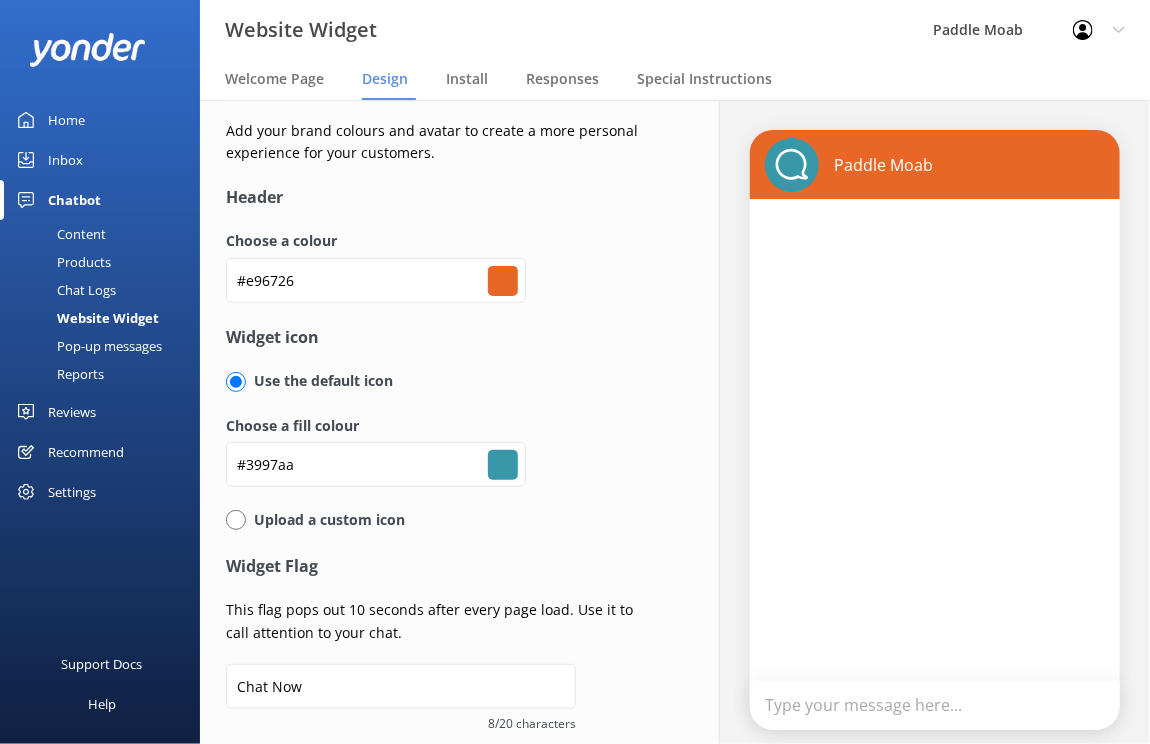 radio on "true" 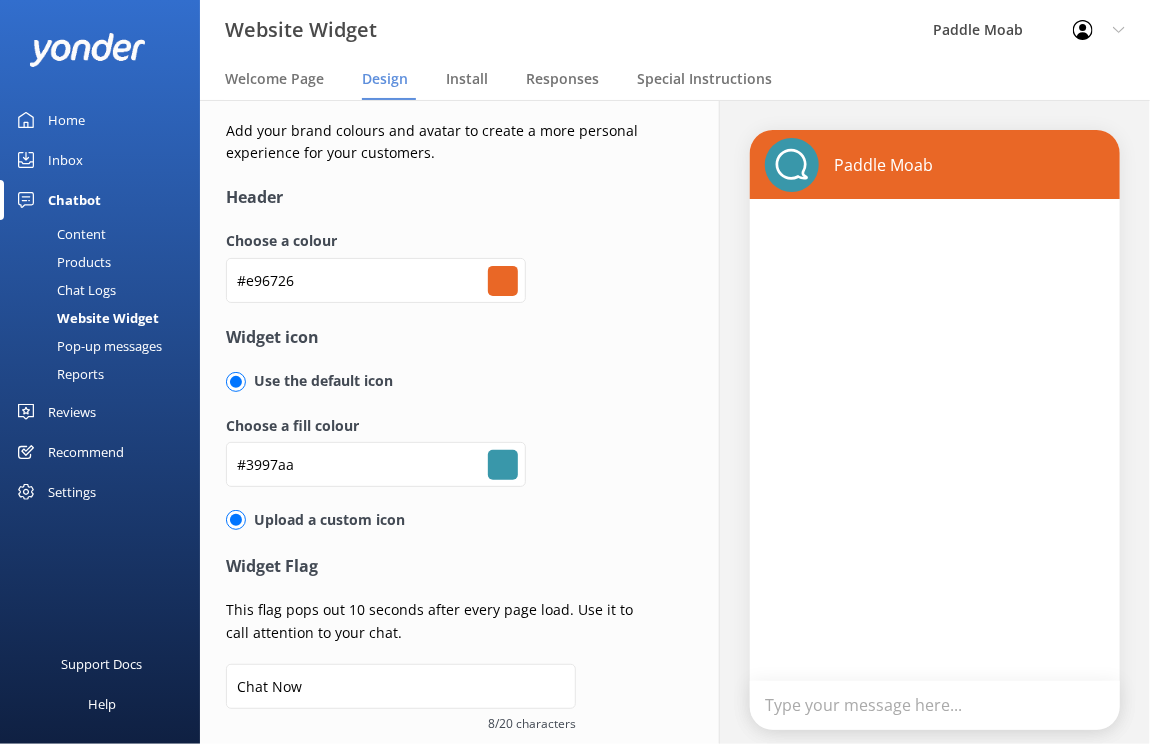 radio on "false" 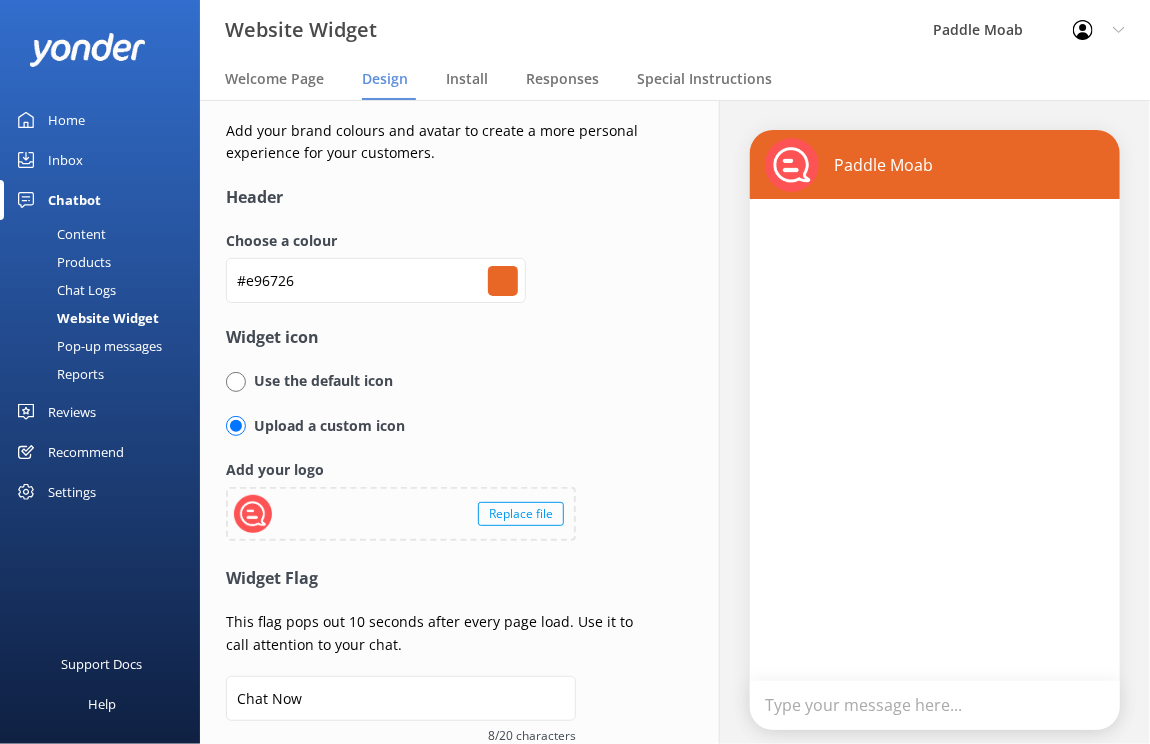 click on "Replace file" at bounding box center (521, 514) 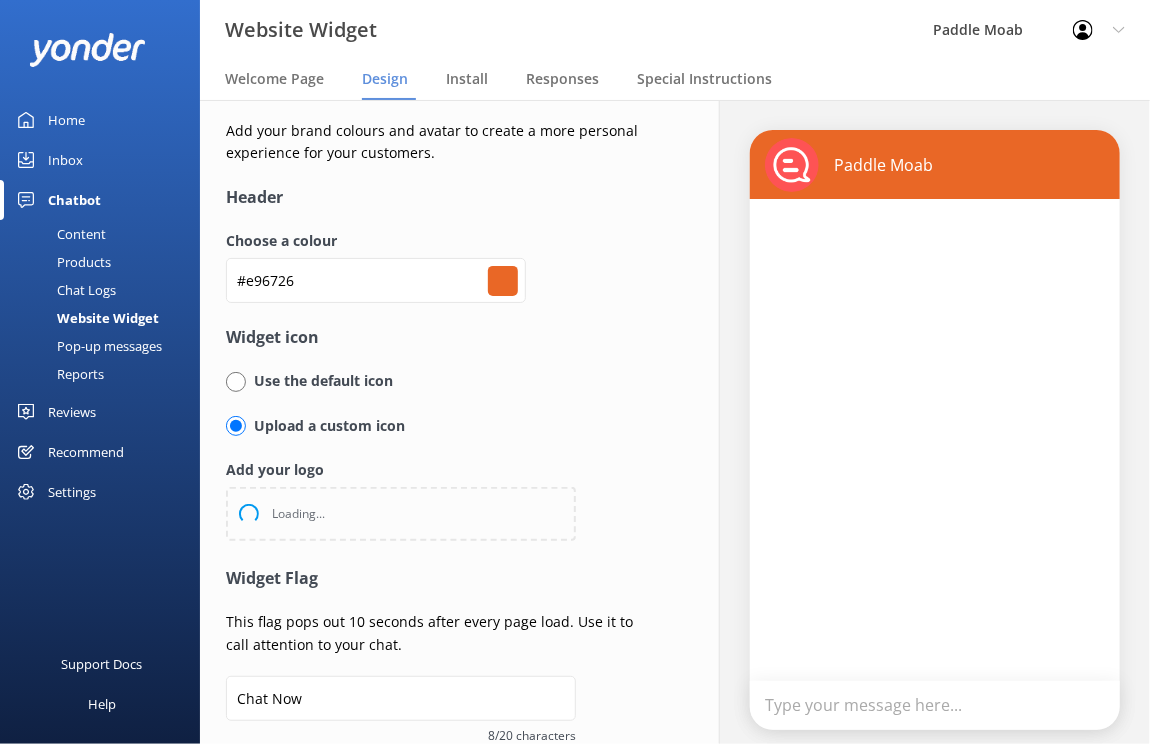 type on "#ffffff" 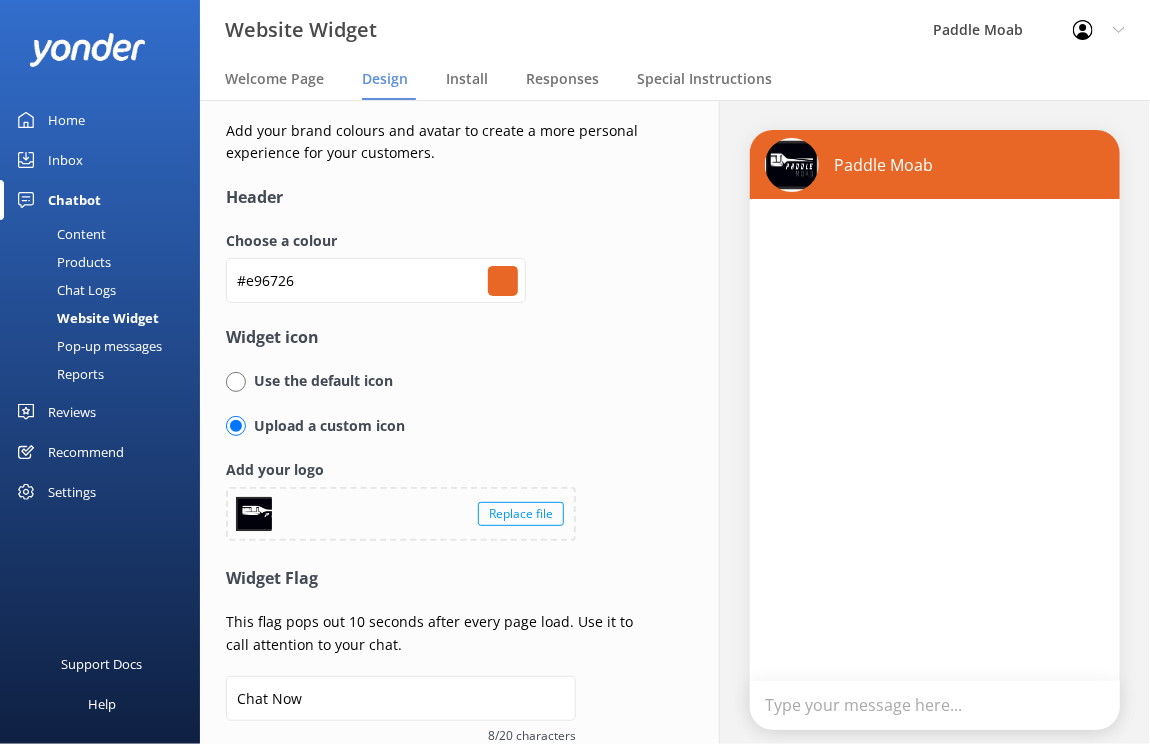 click on "Replace file" at bounding box center (521, 514) 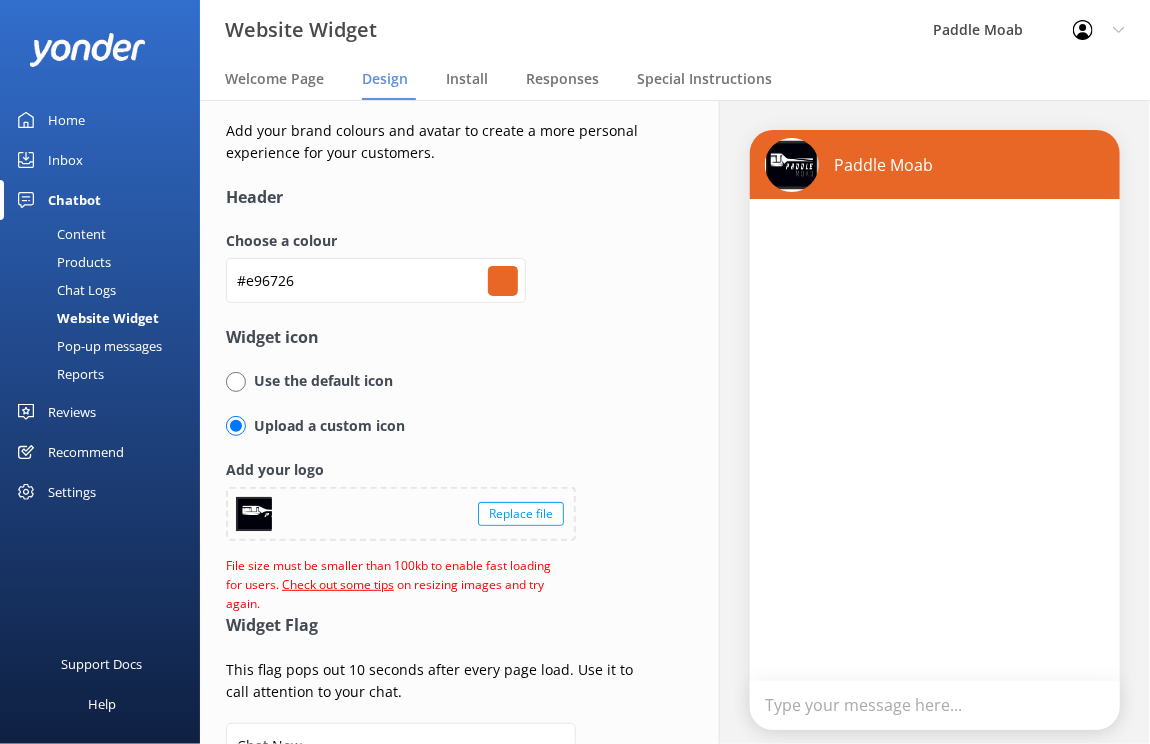 click at bounding box center [236, 382] 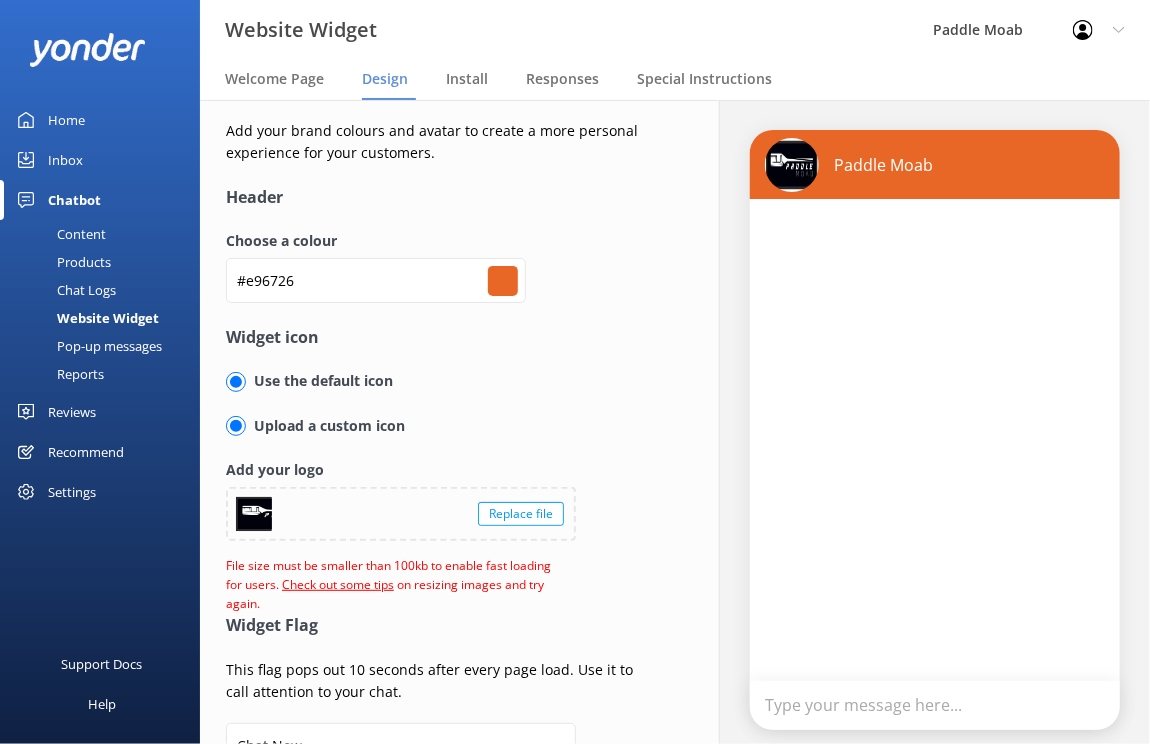 radio on "false" 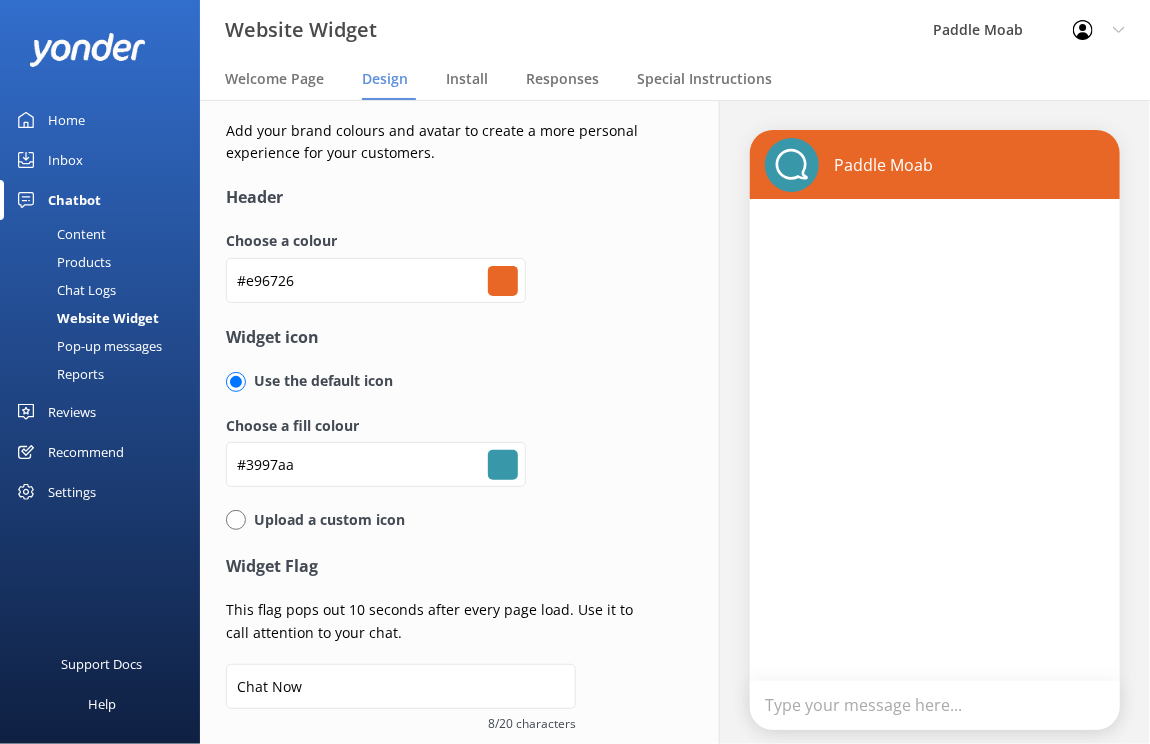 click at bounding box center [236, 520] 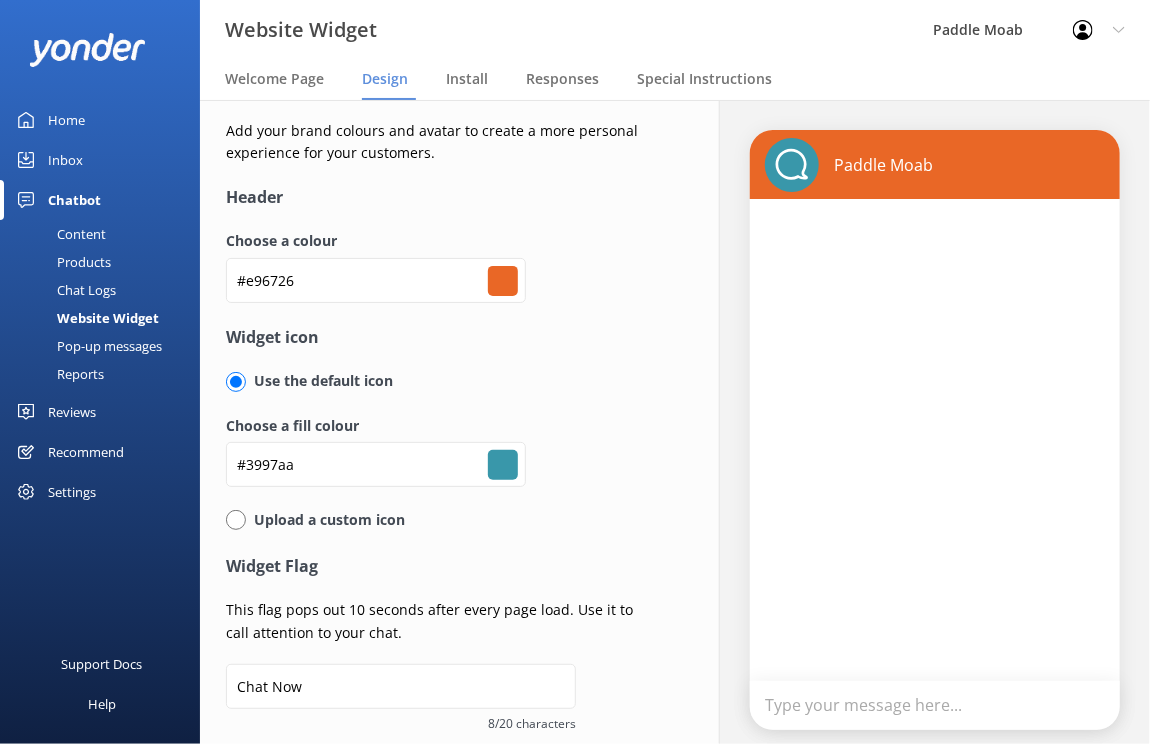 radio on "true" 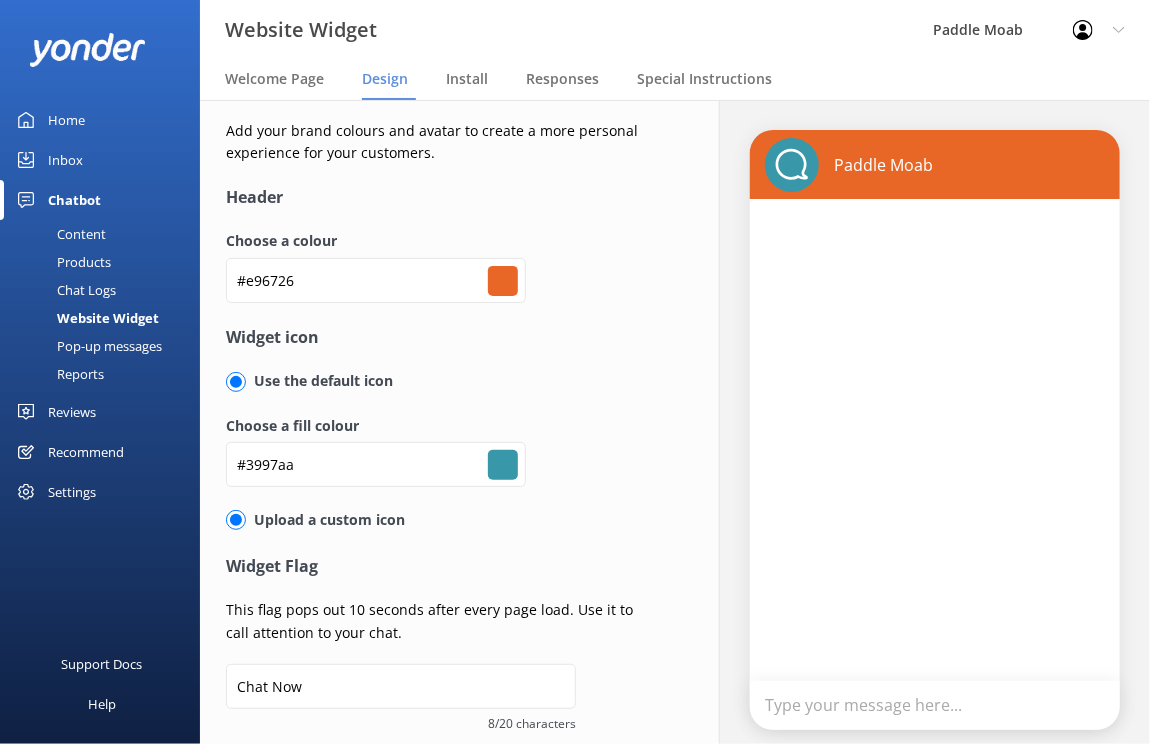 radio on "false" 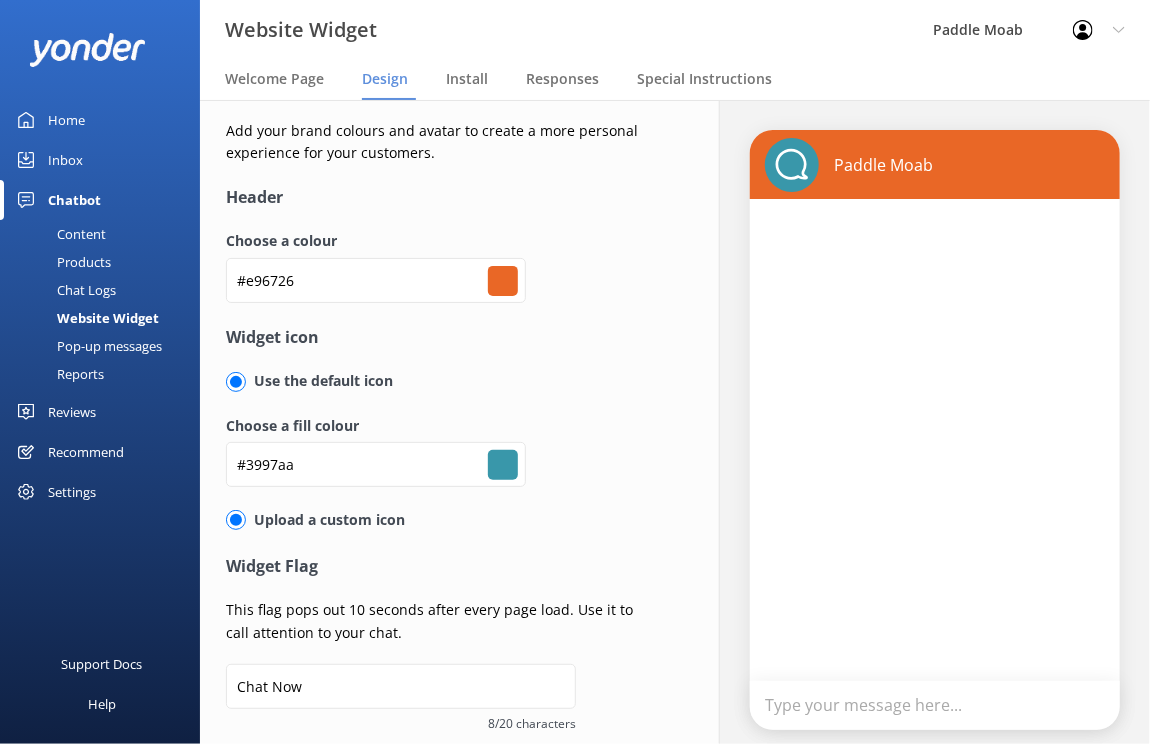 type on "#ffffff" 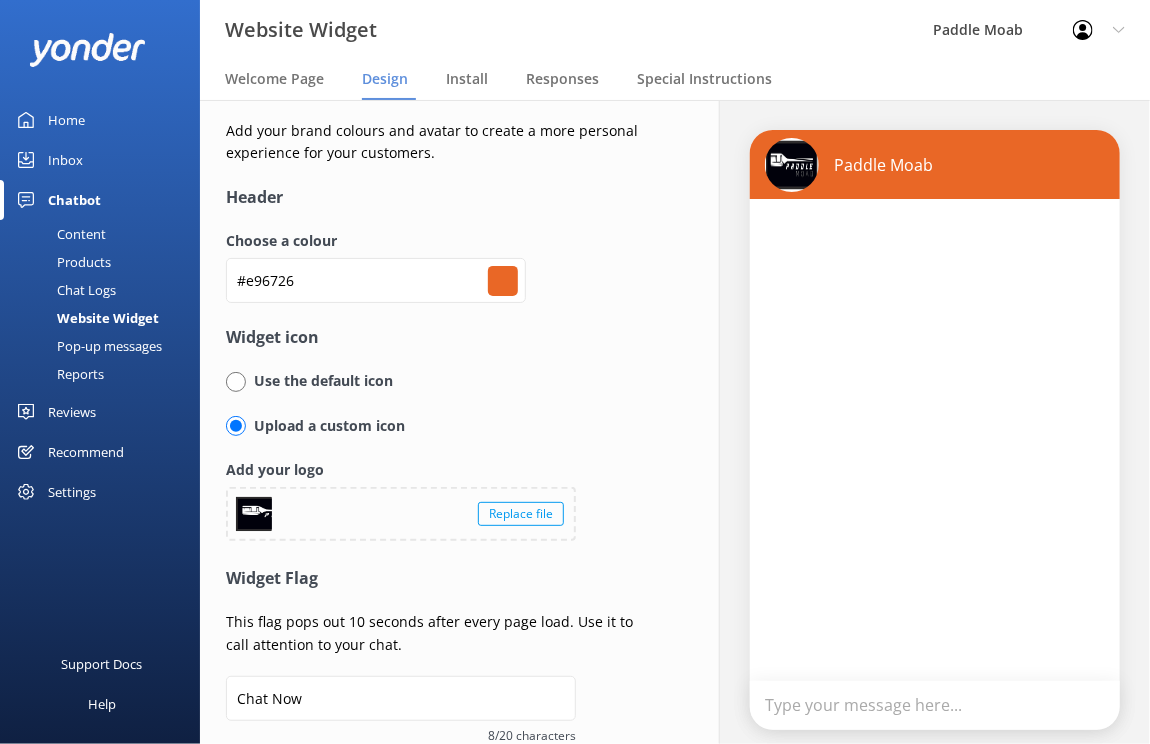 click on "Replace file" at bounding box center [521, 514] 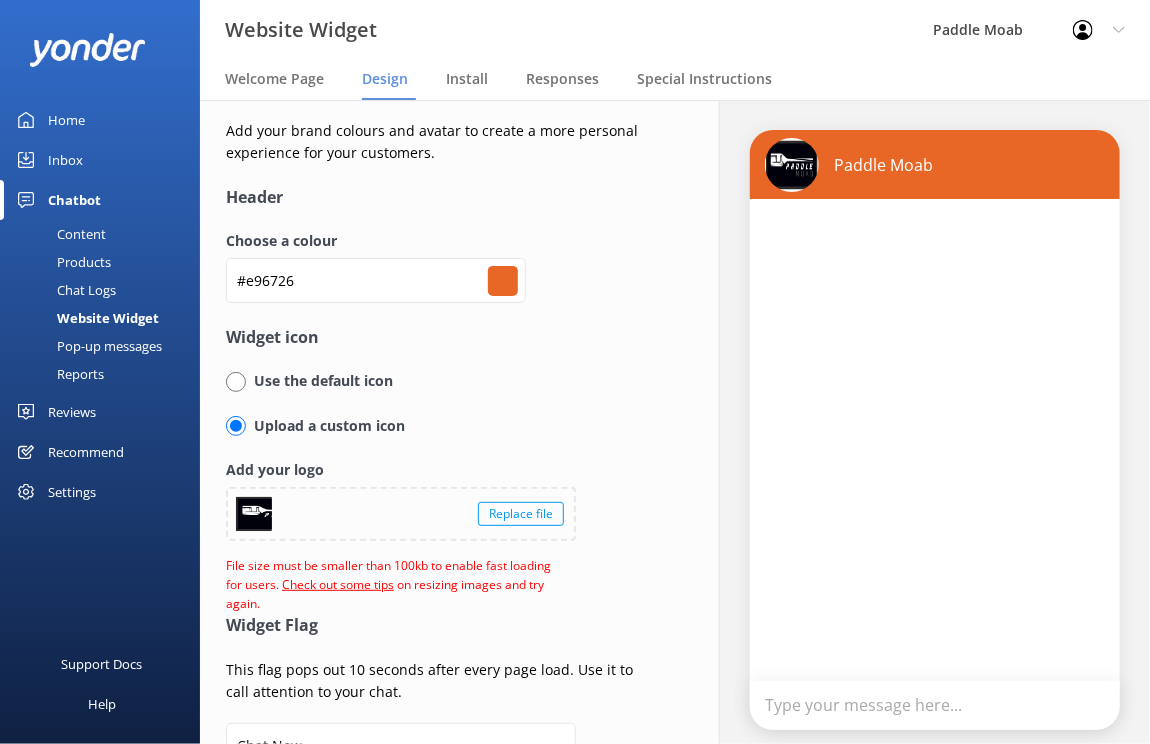 click on "Replace file" at bounding box center (521, 514) 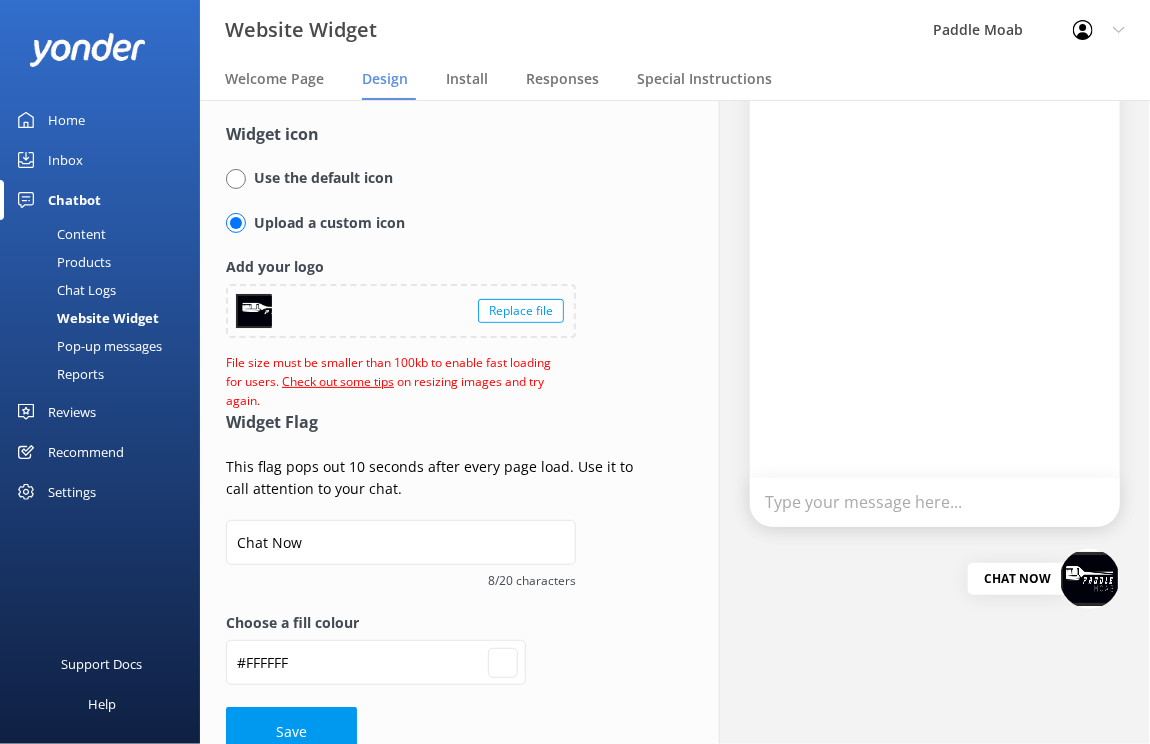 scroll, scrollTop: 202, scrollLeft: 0, axis: vertical 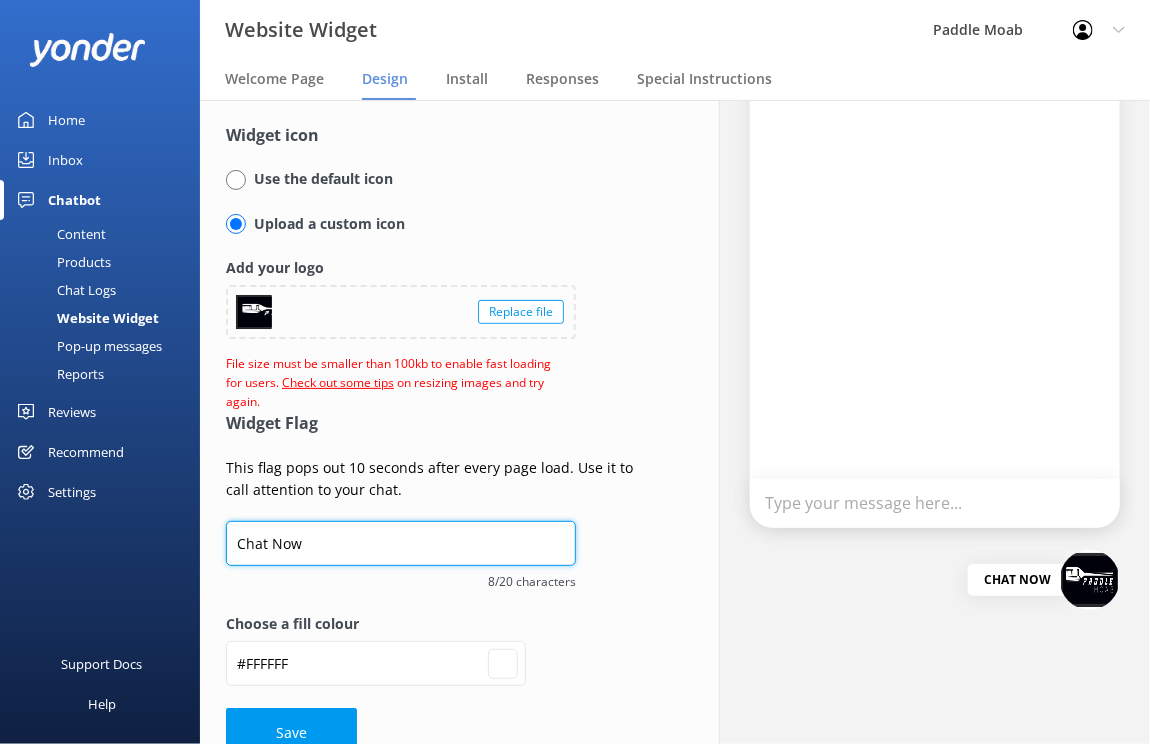 click on "Chat Now" at bounding box center (401, 543) 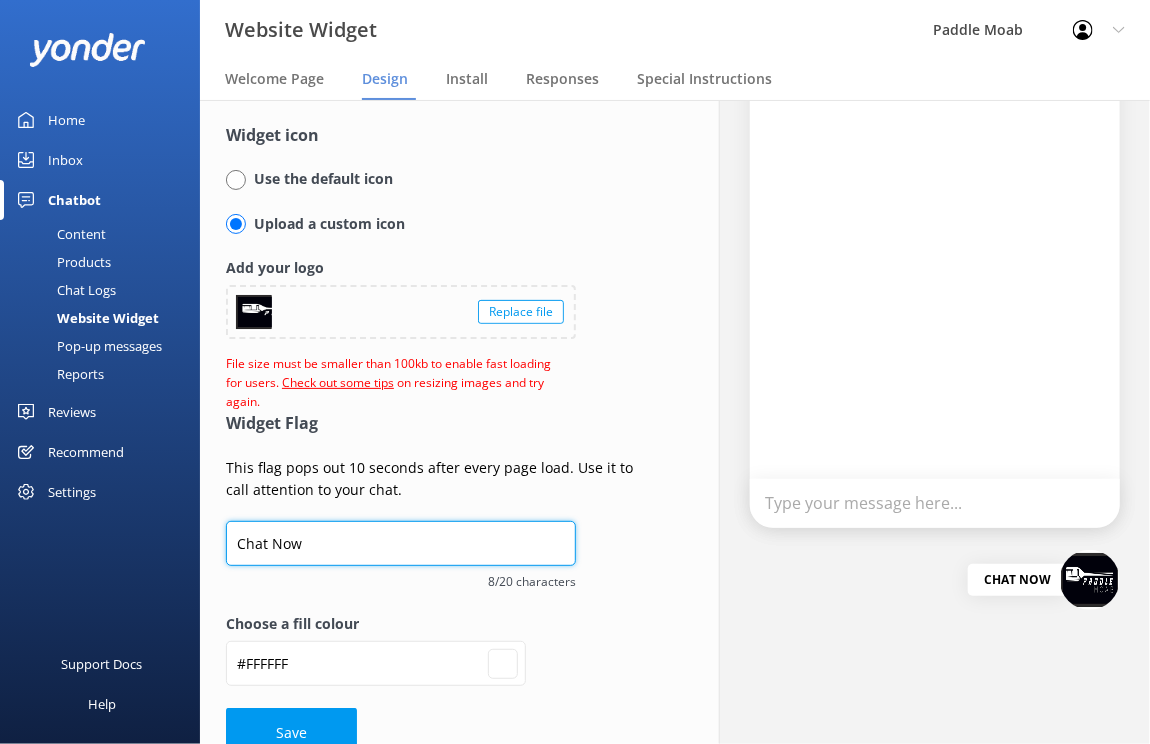 type 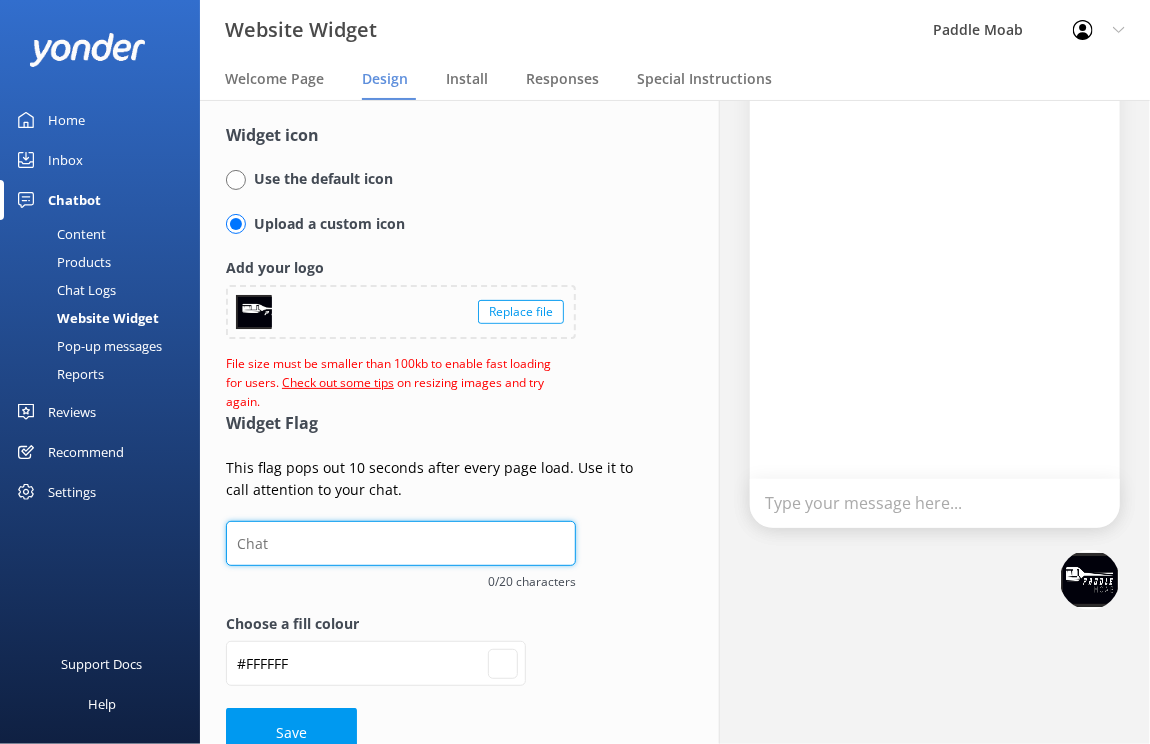 type on "h" 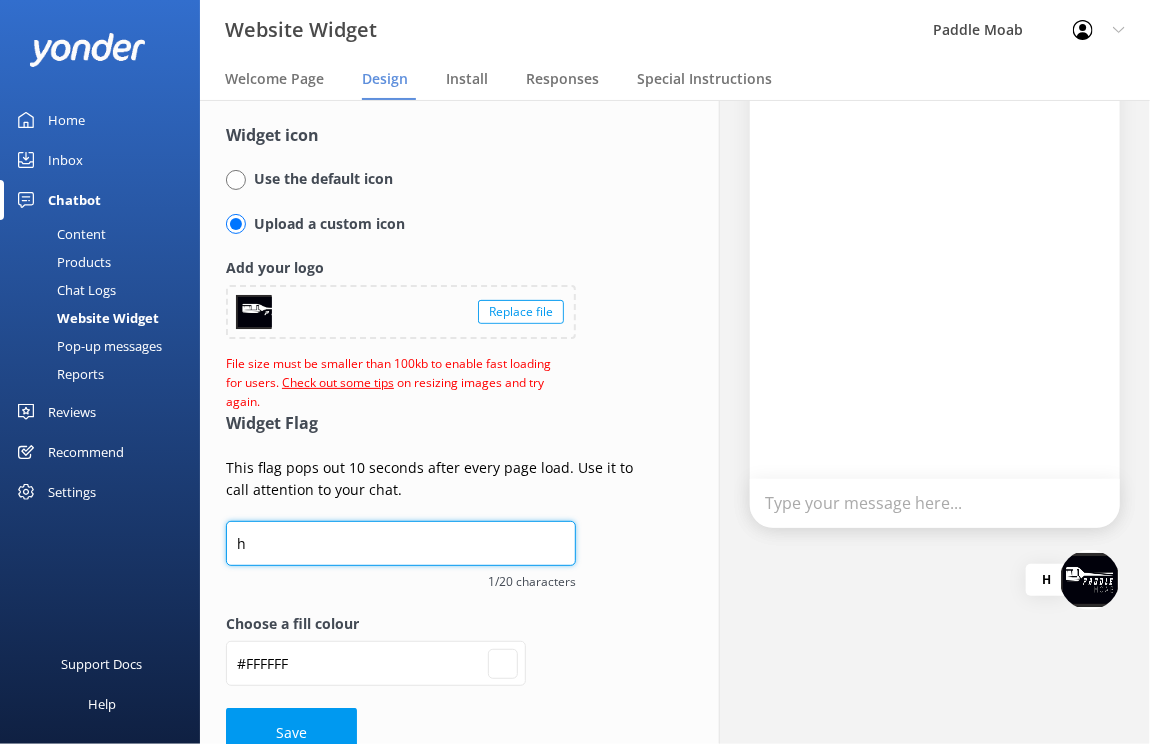 type on "hi" 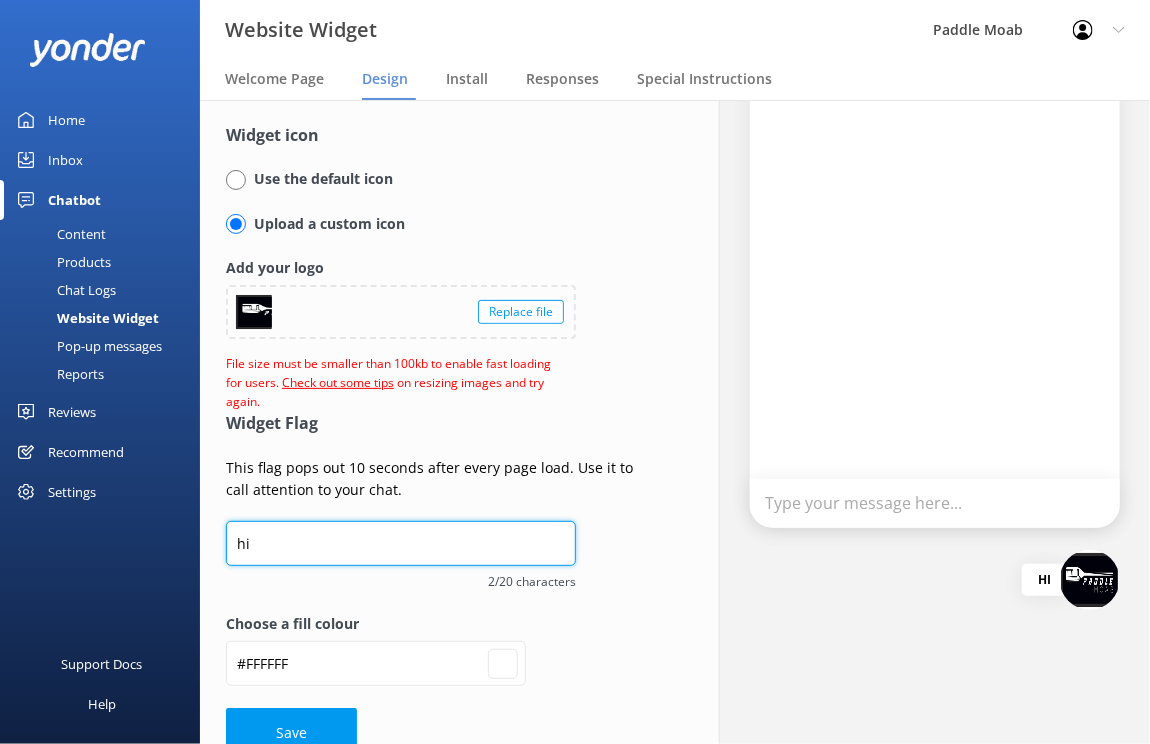 type on "hi" 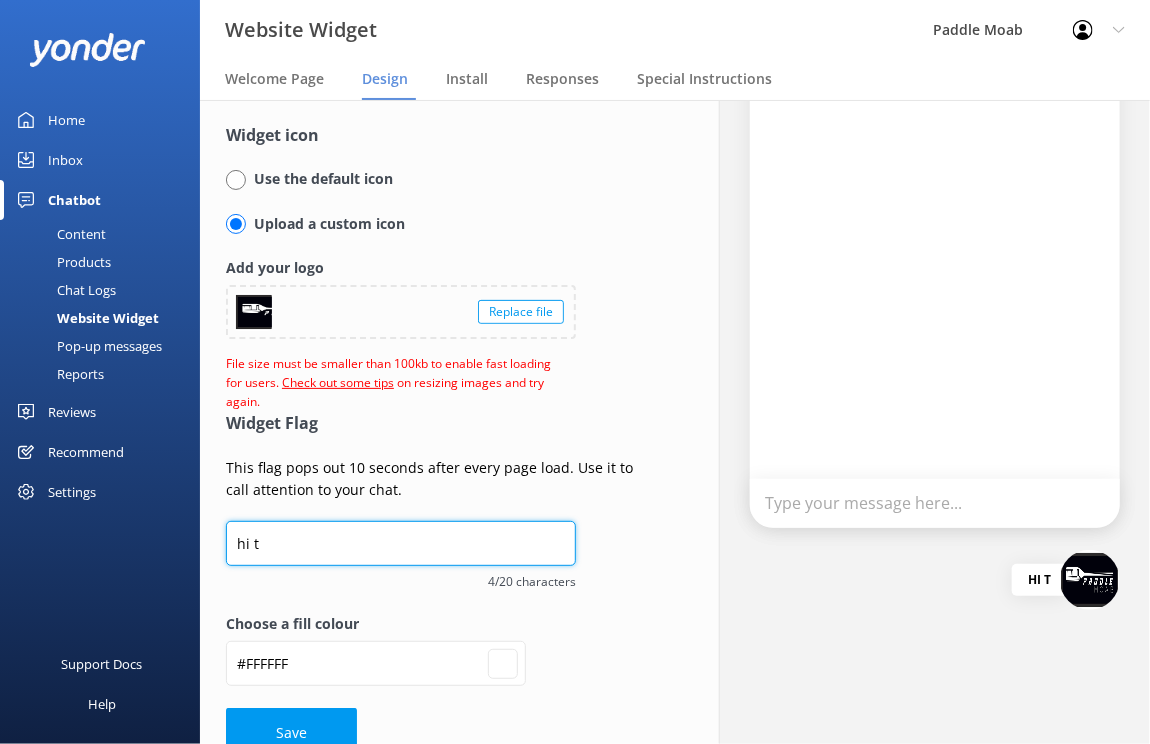 type on "hi th" 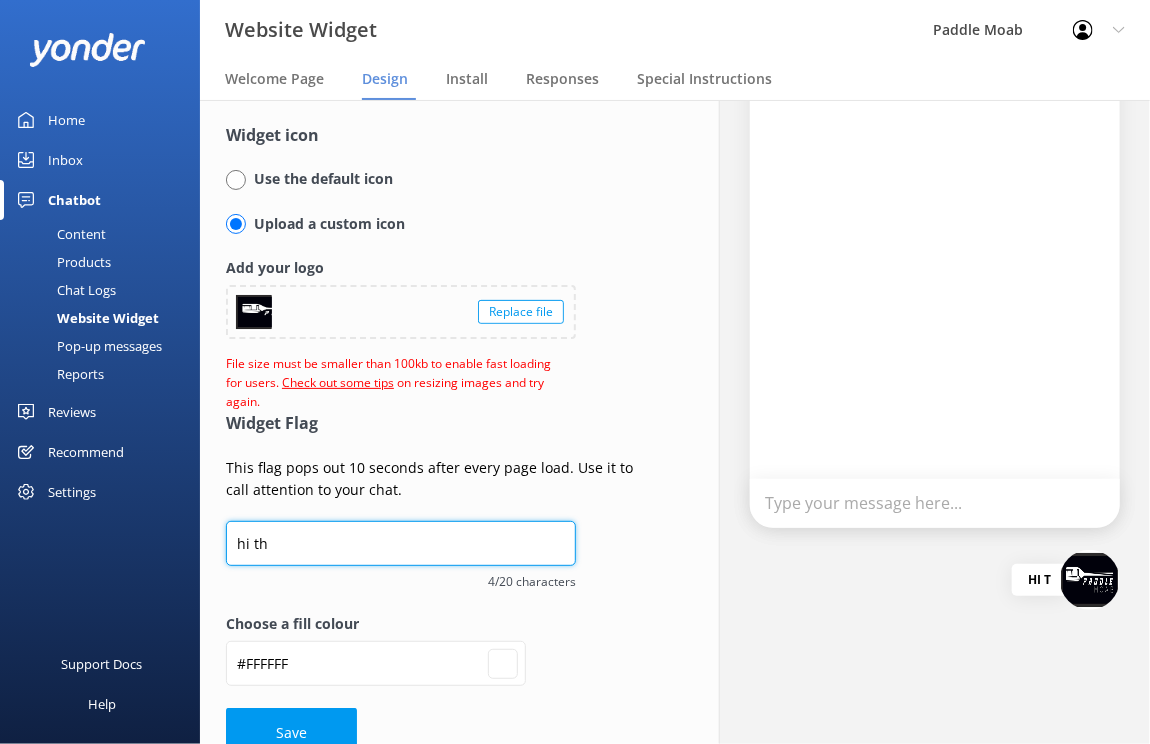 type on "hi the" 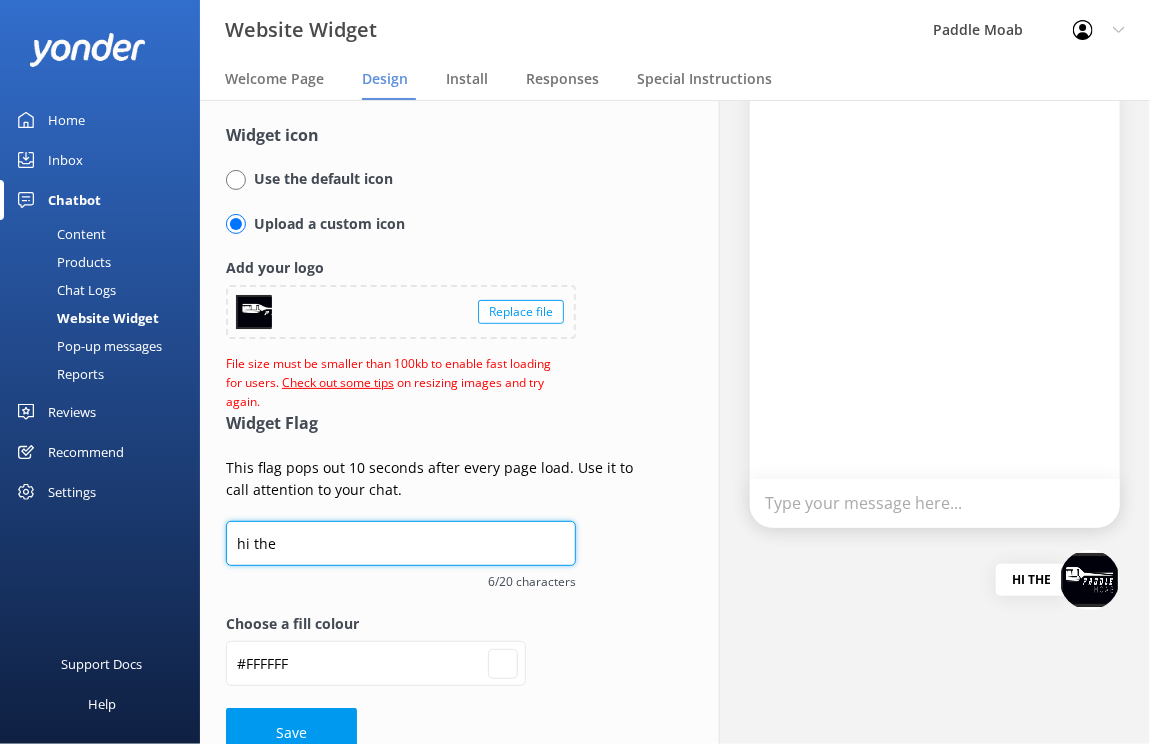 type on "hi ther" 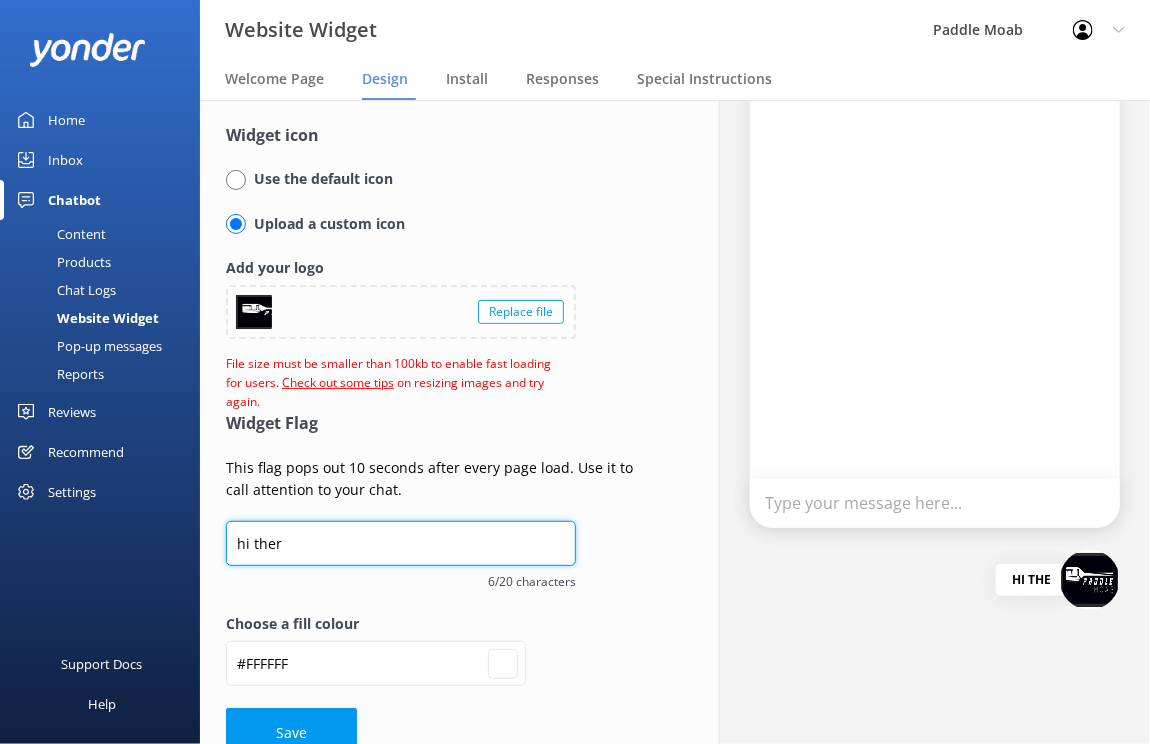 type on "hi there" 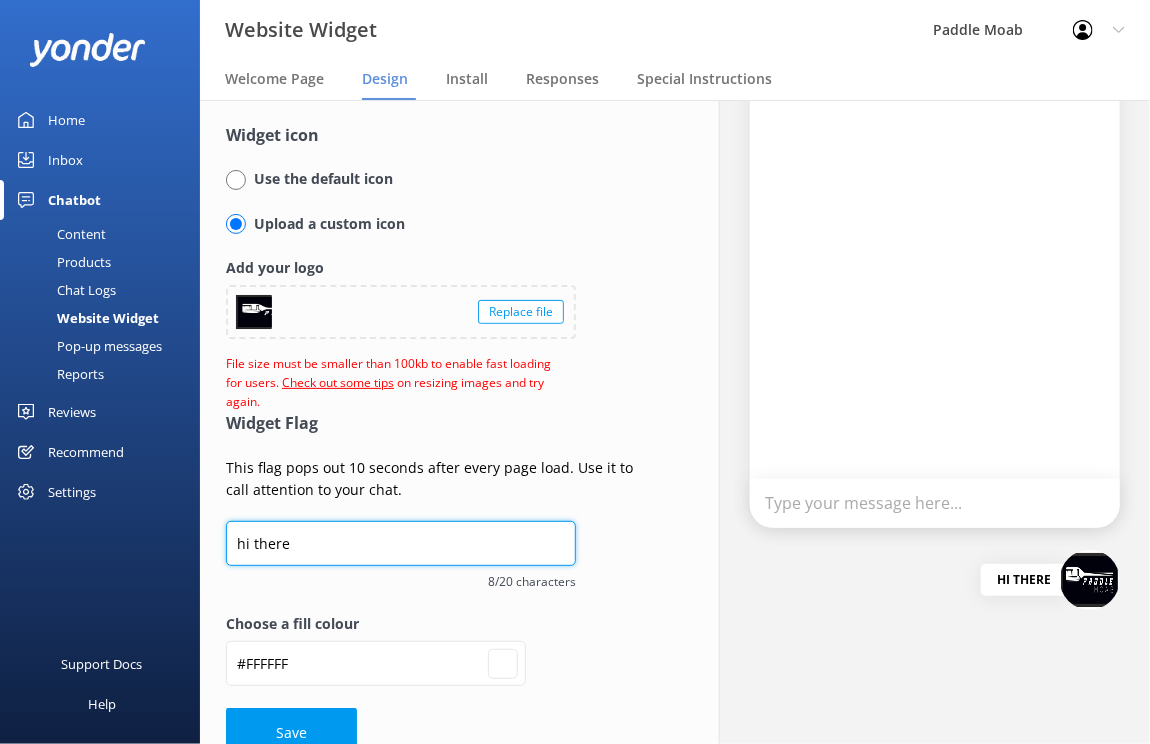 type on "hi there," 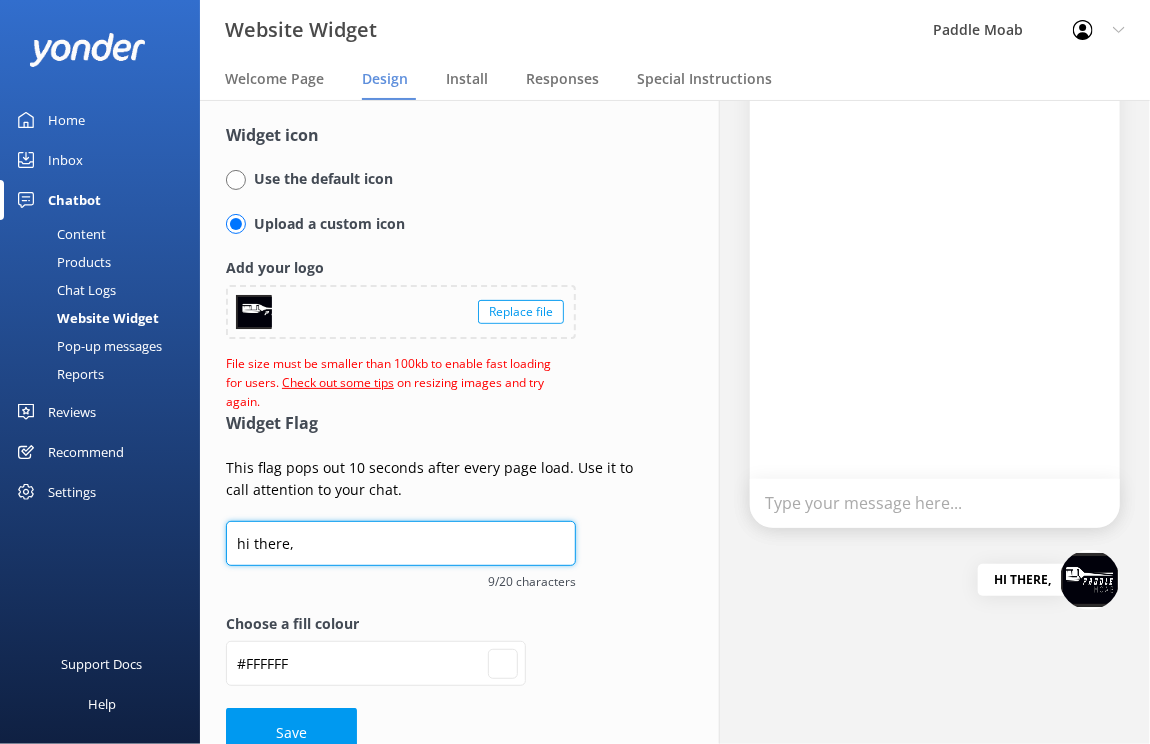 type on "hi there," 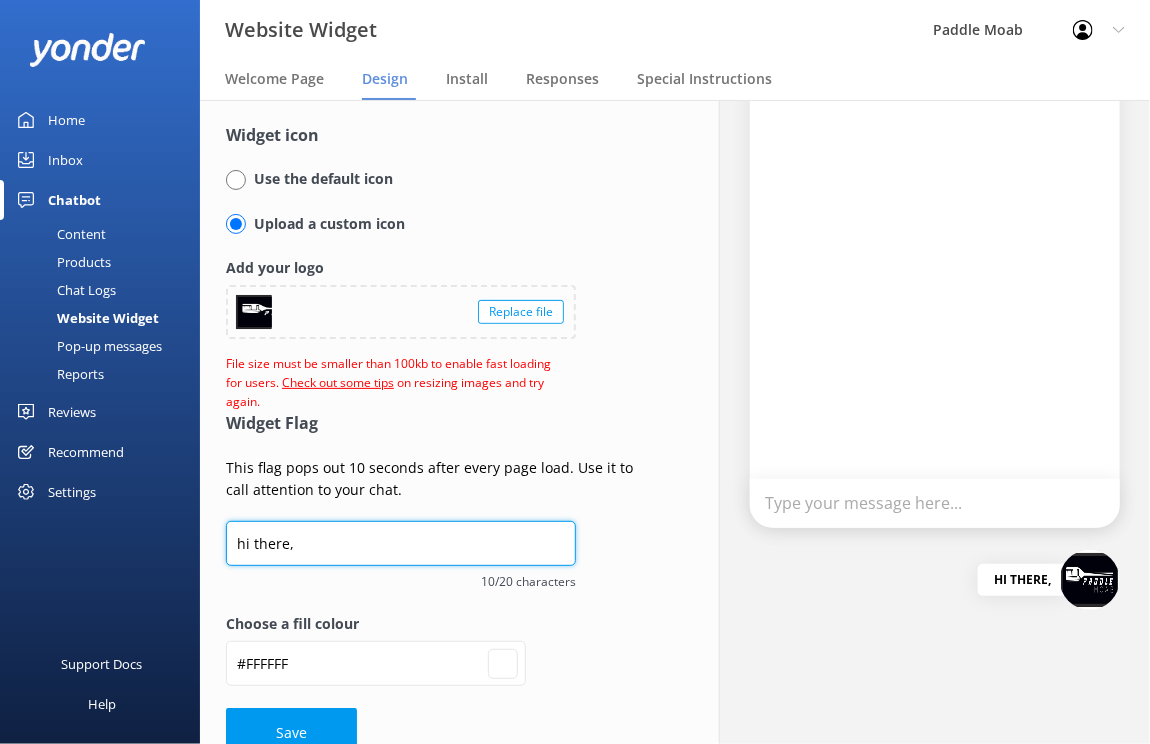 type on "hi there," 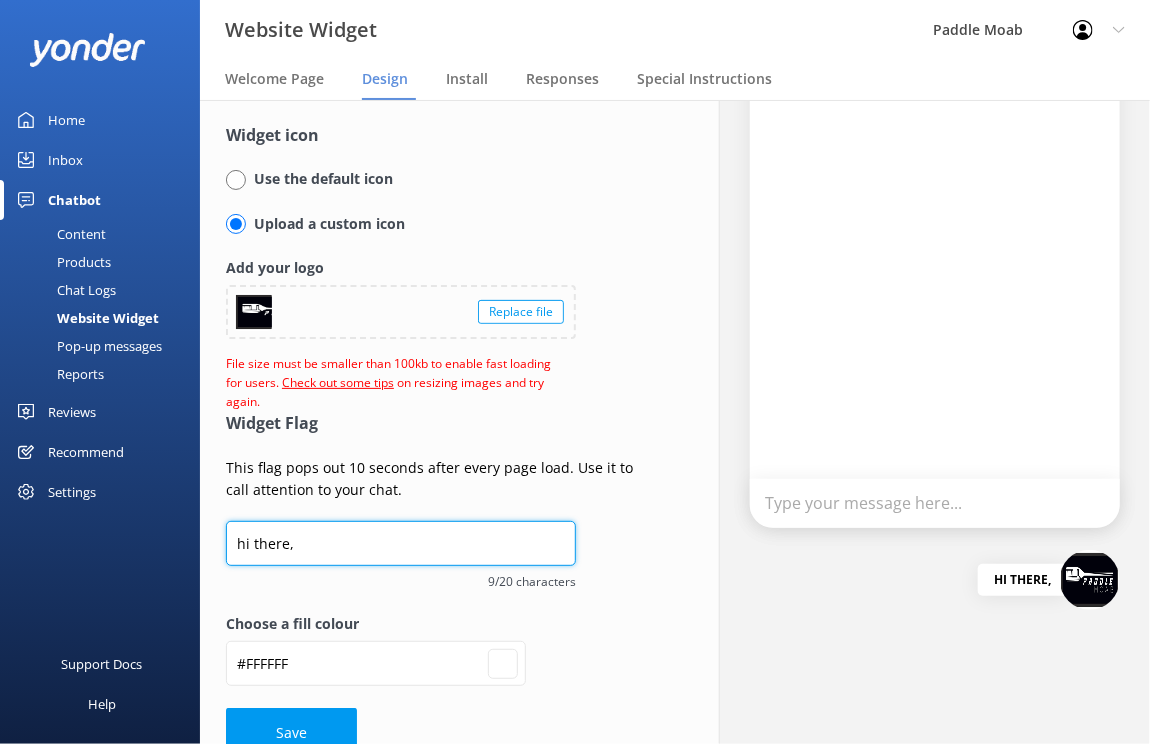 type on "hi there" 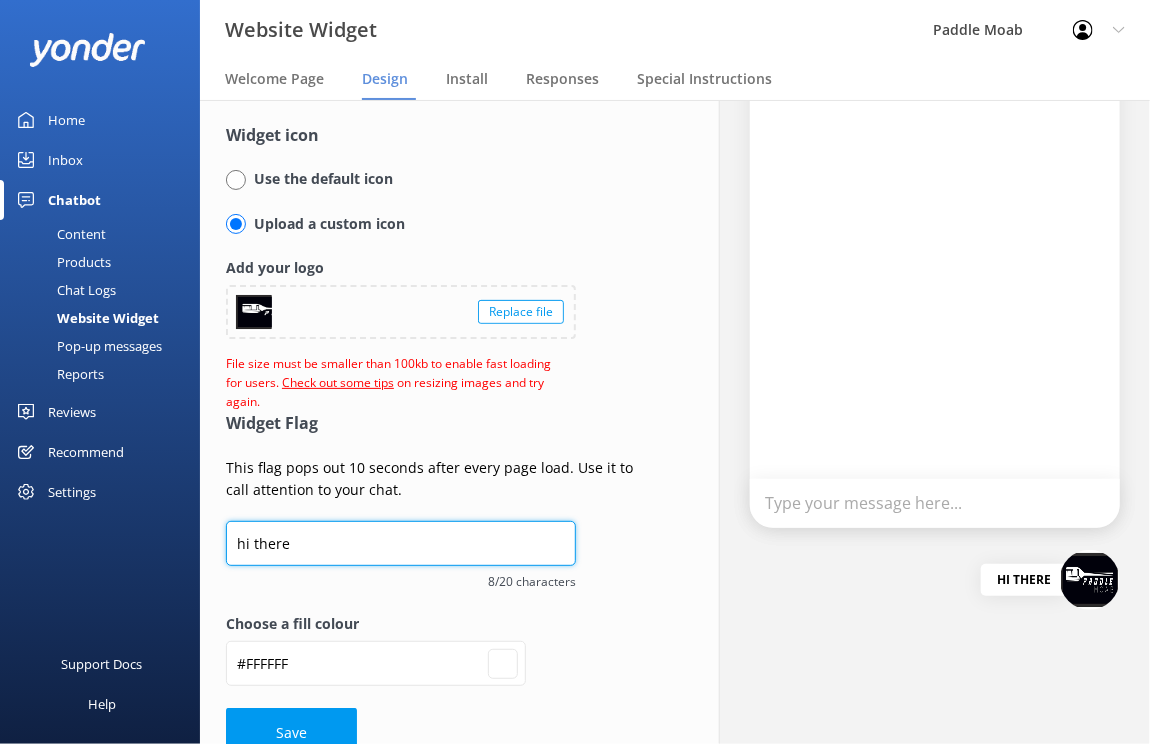 type on "hi there!" 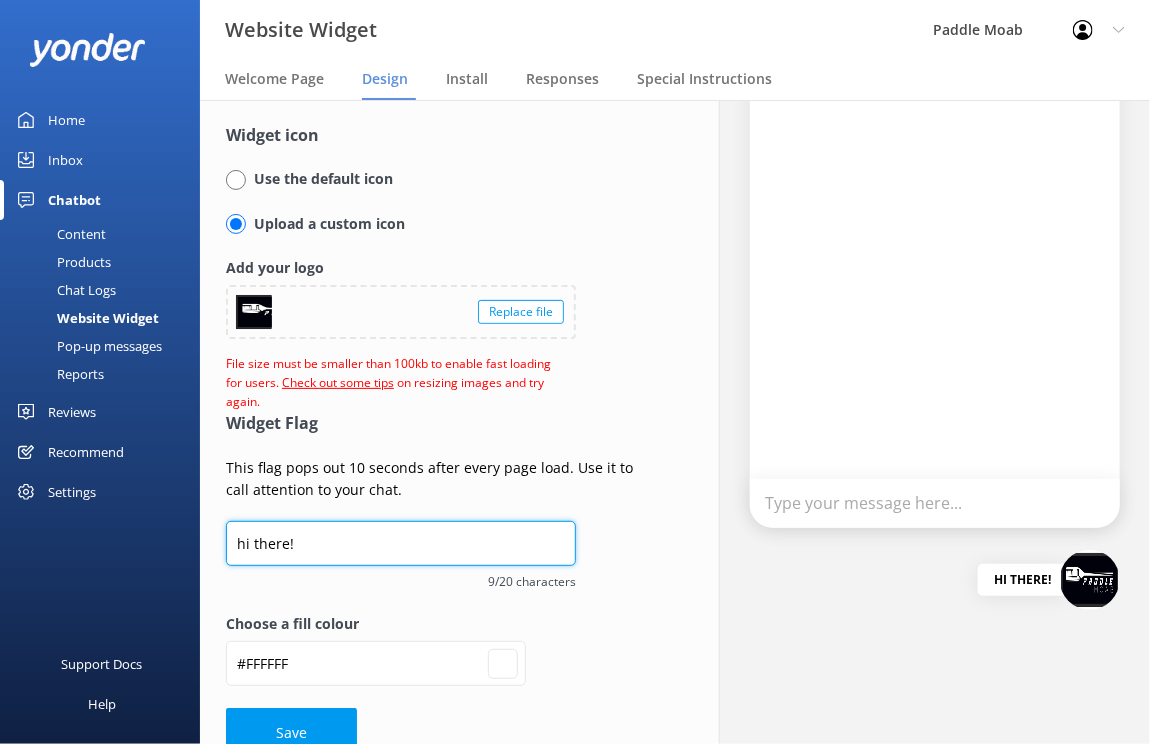 type on "hi there!" 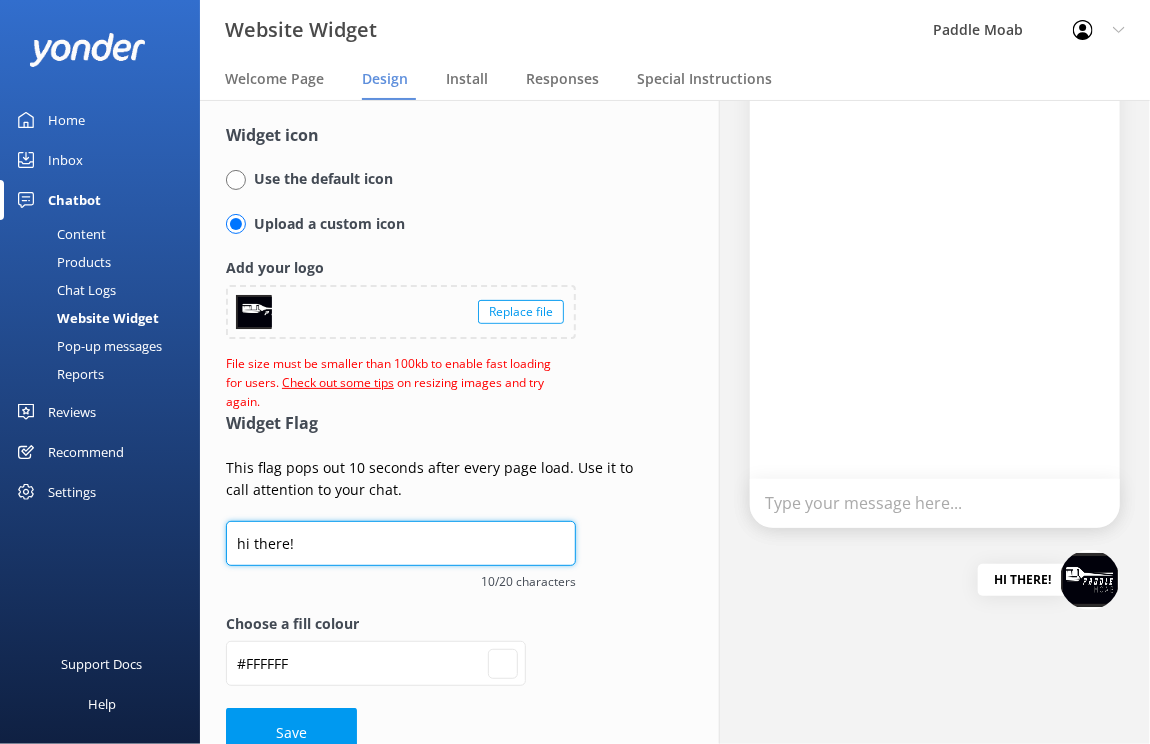 type on "hi there! L" 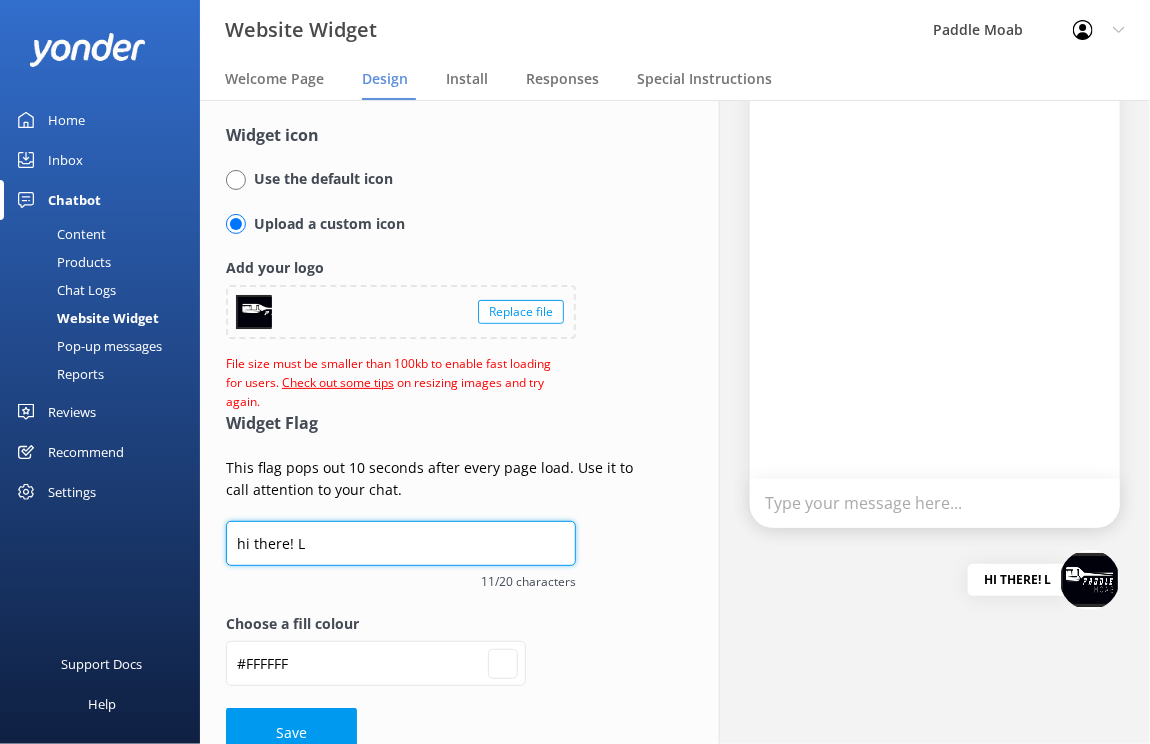 type on "hi there! Le" 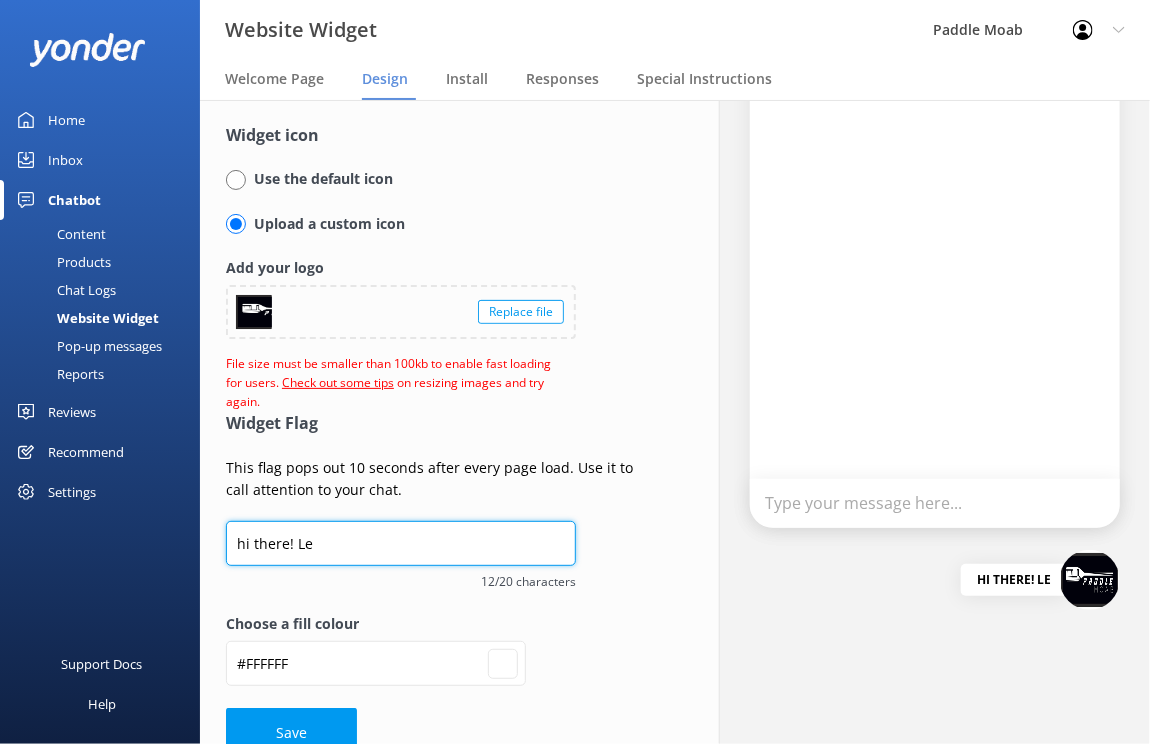 type on "hi there! Let" 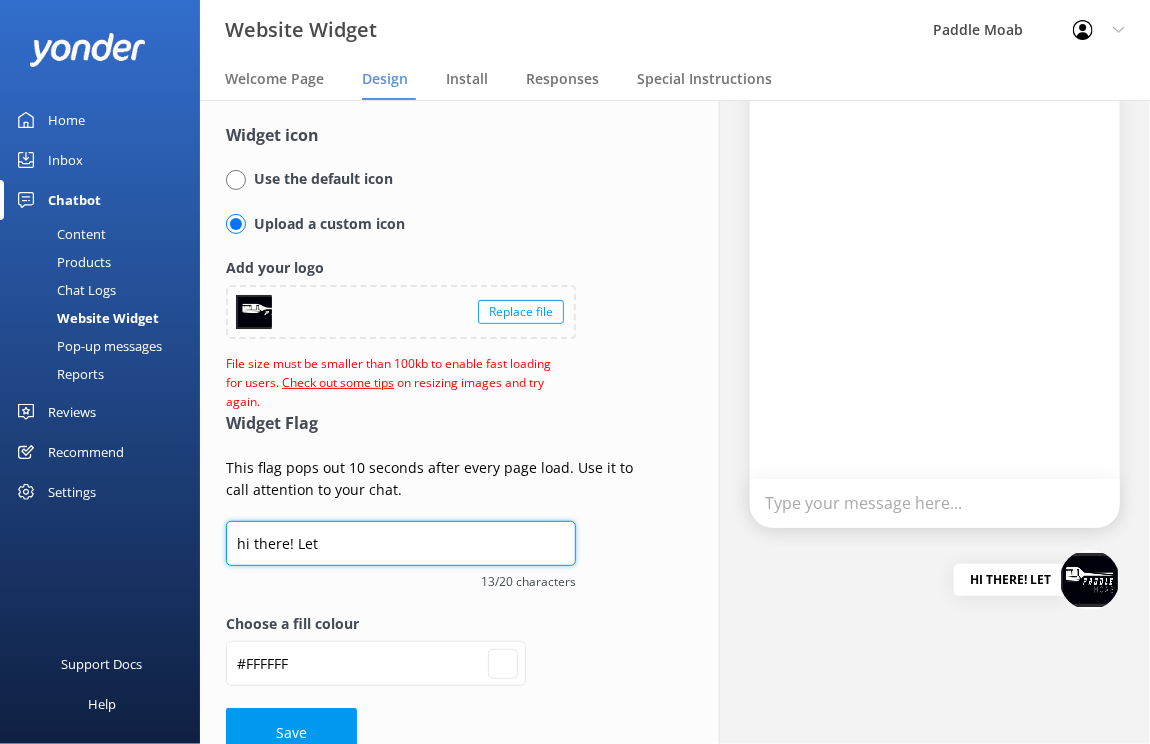 type on "hi there! Let'" 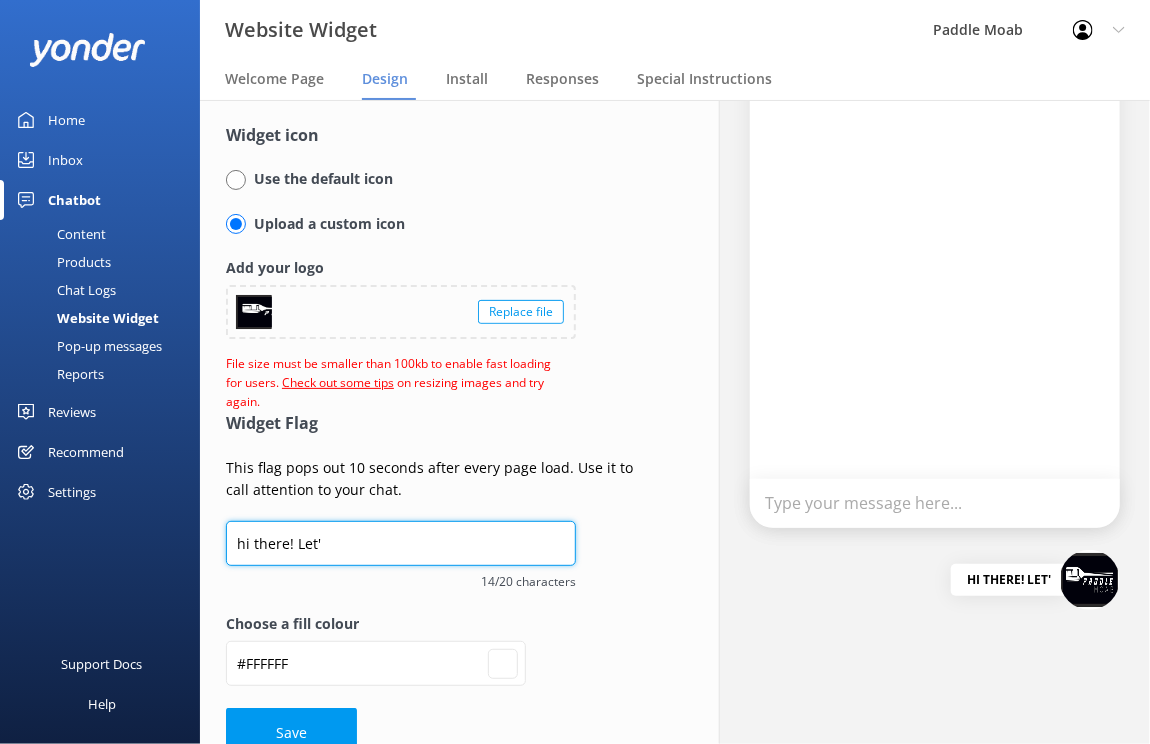 type on "hi there! Let's" 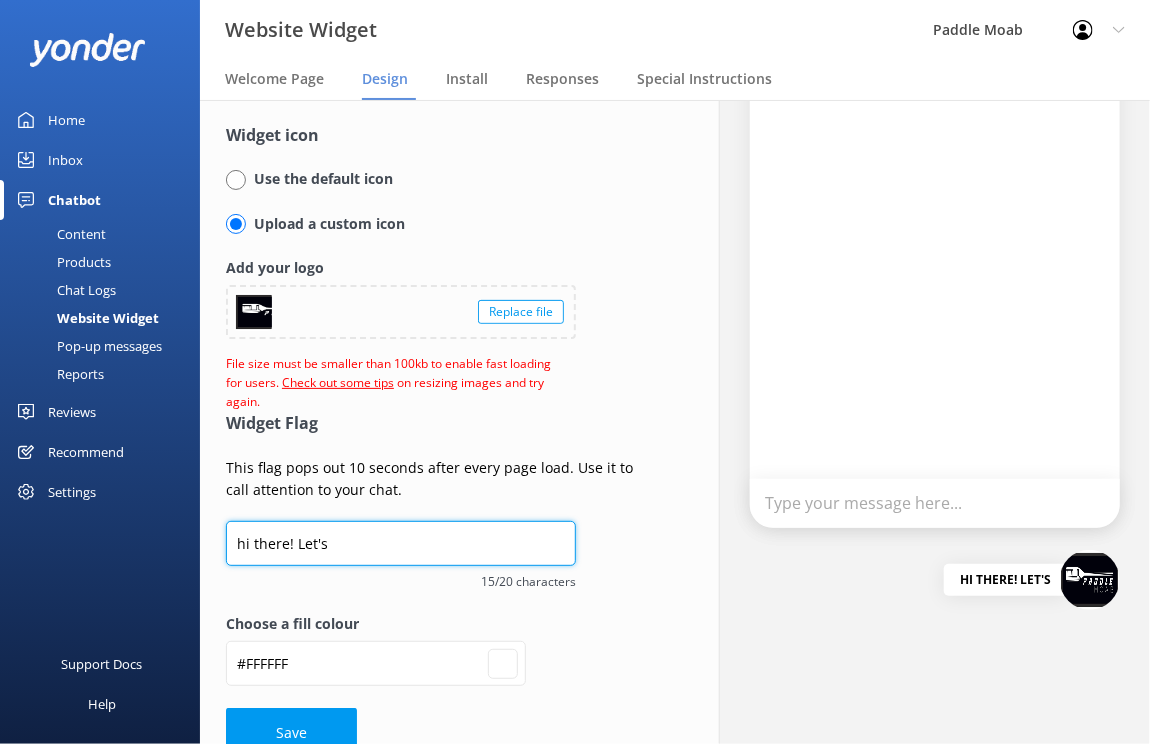 type on "hi there! Let's" 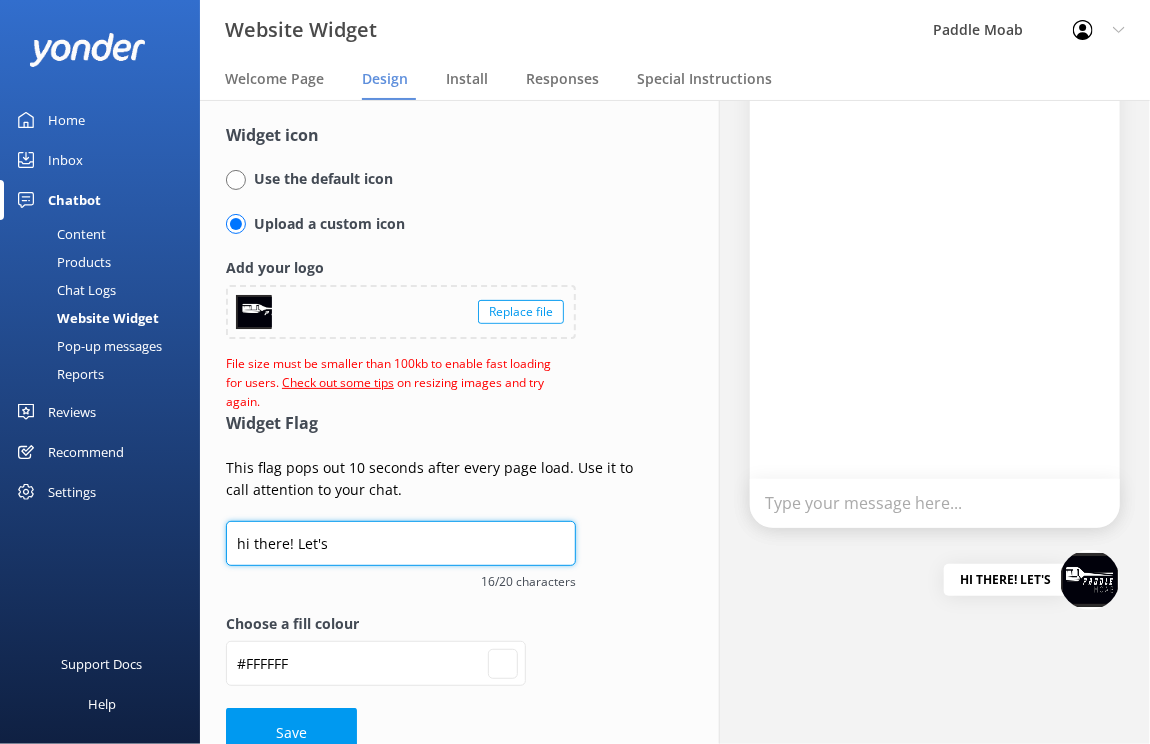 type on "hi there! Let's c" 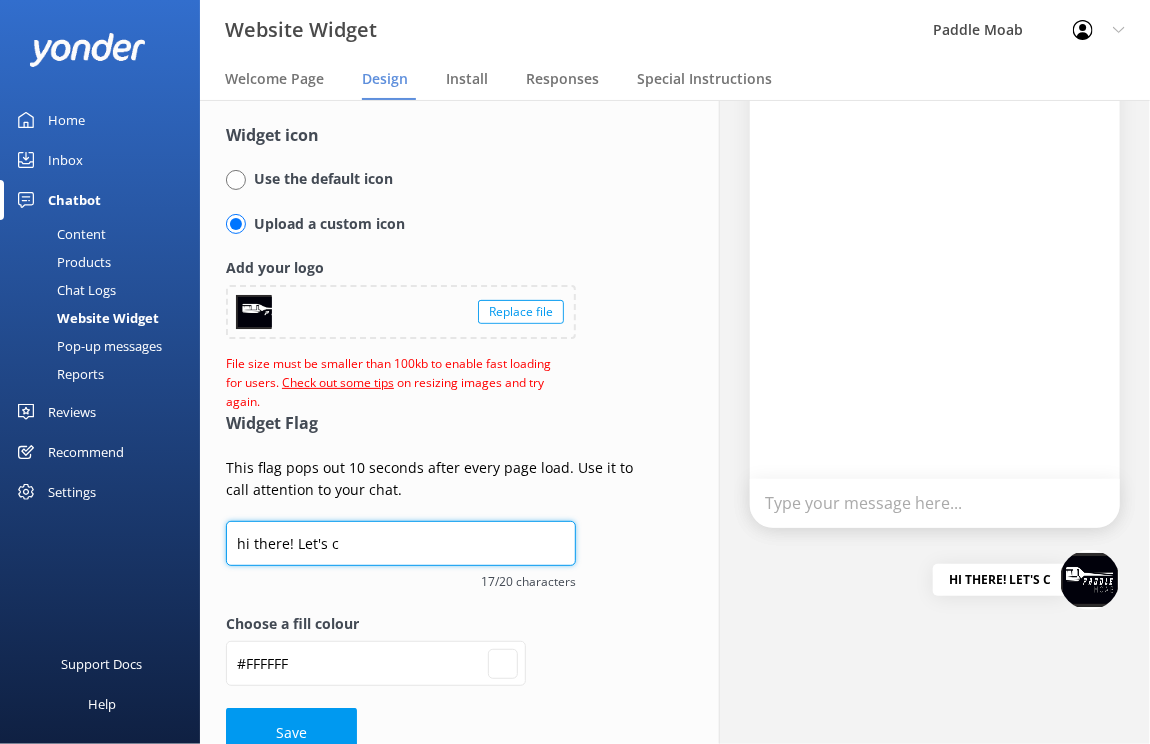 type on "hi there! Let's ch" 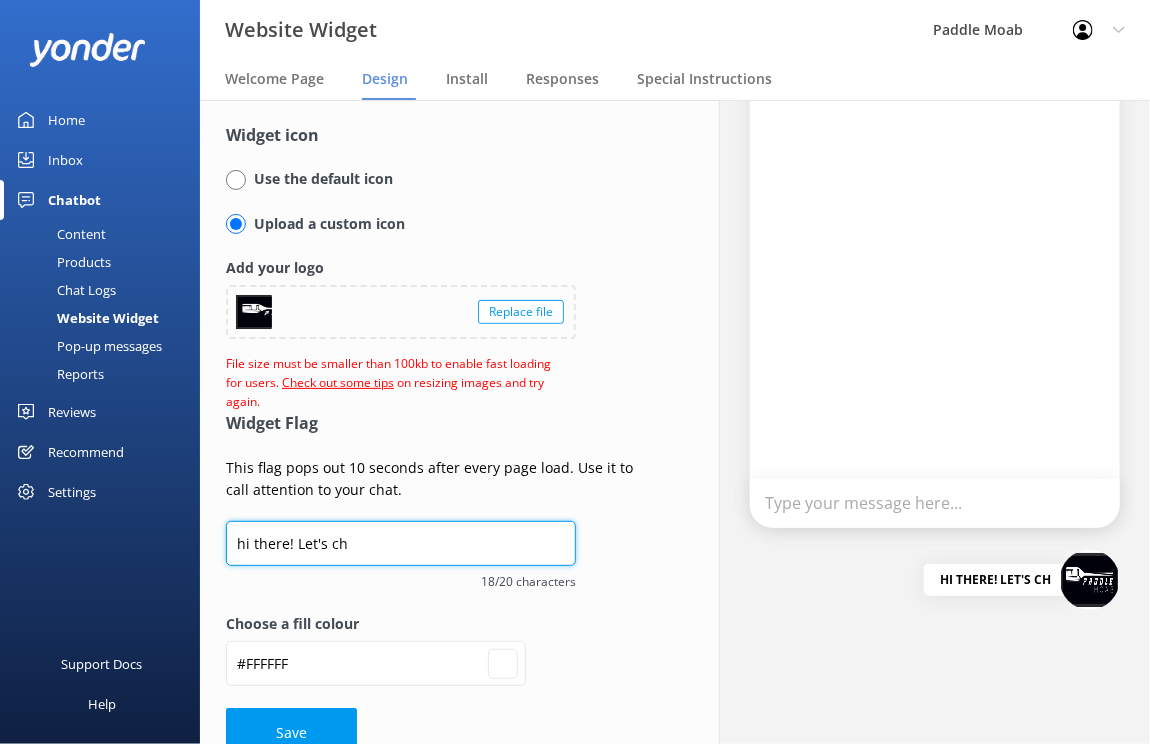 type on "hi there! Let's cha" 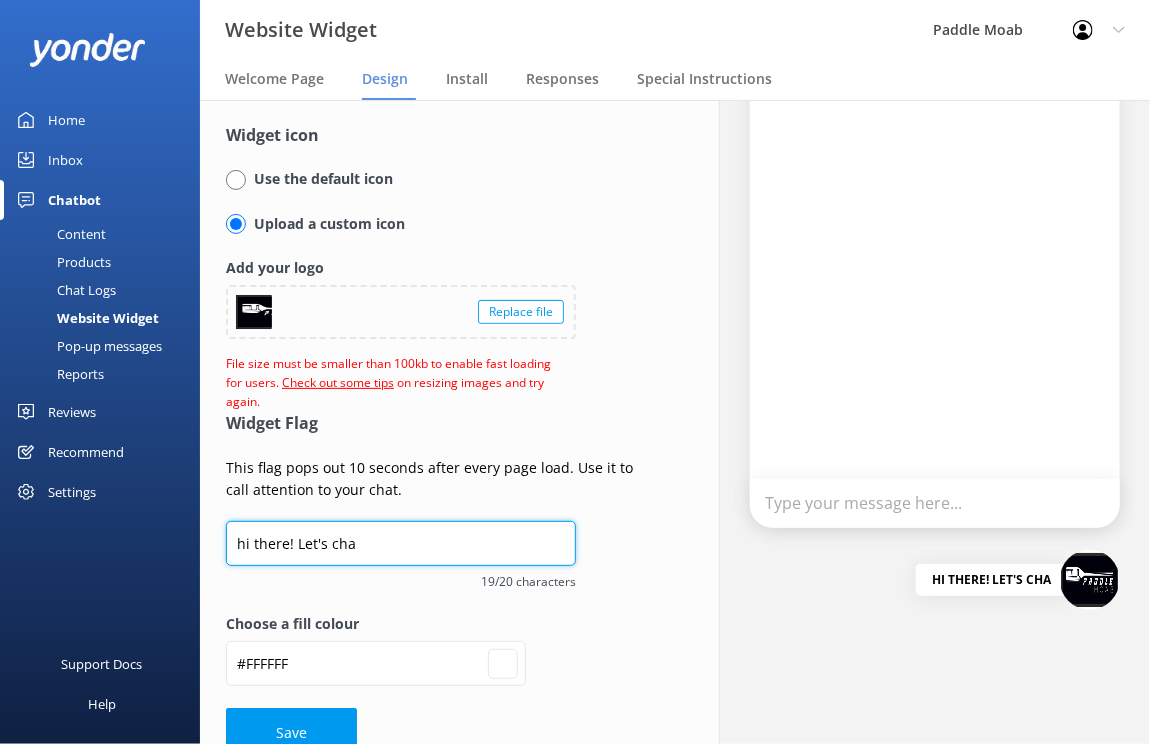 type on "hi there! Let's chat" 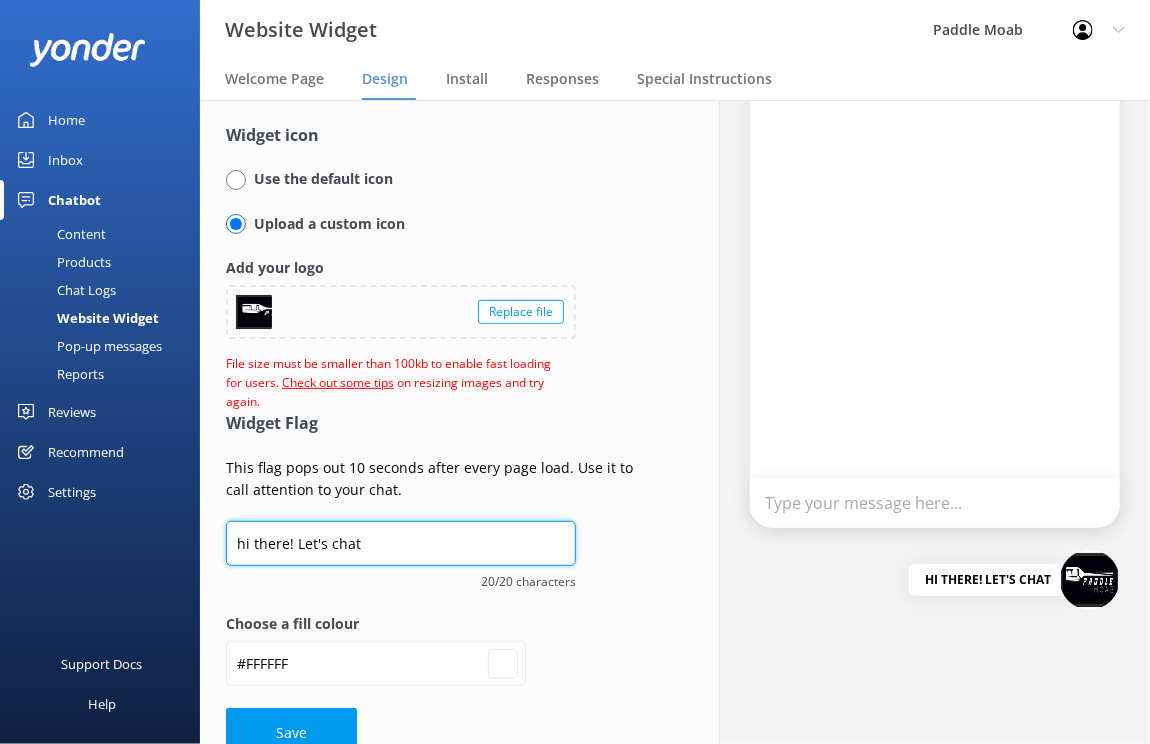 type on "hi there! Let's chat" 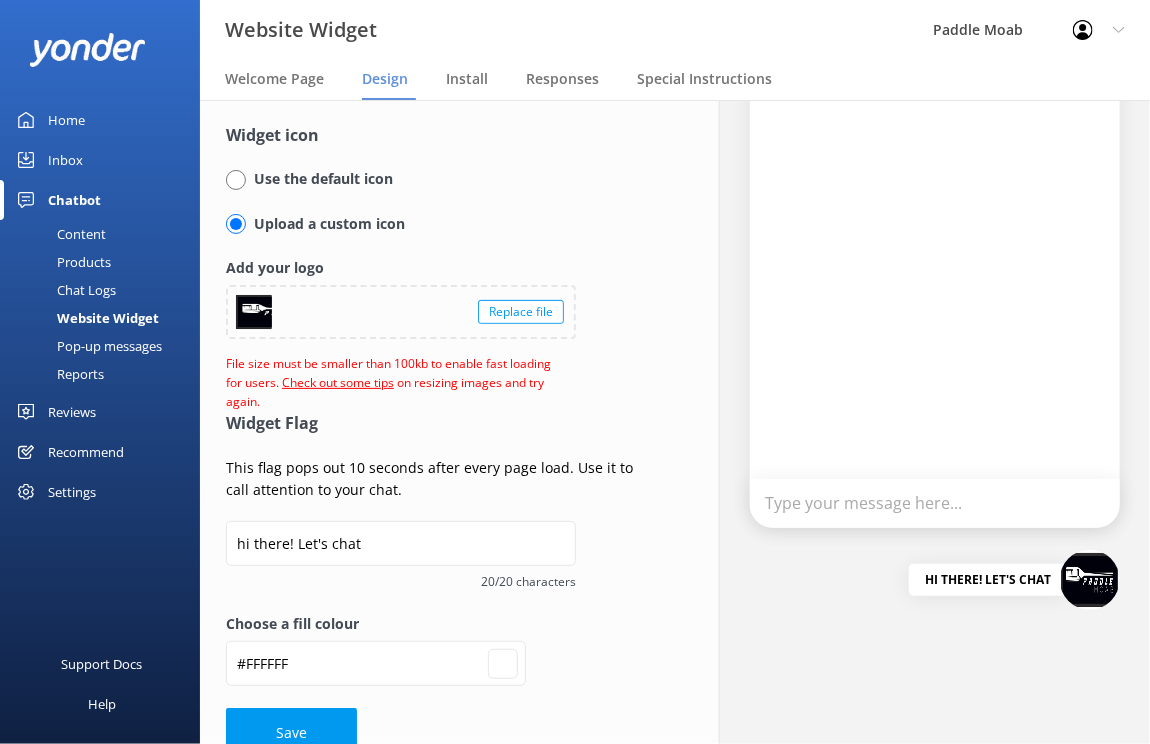 click on "hi there! Let's chat 20/20 characters" at bounding box center (401, 567) 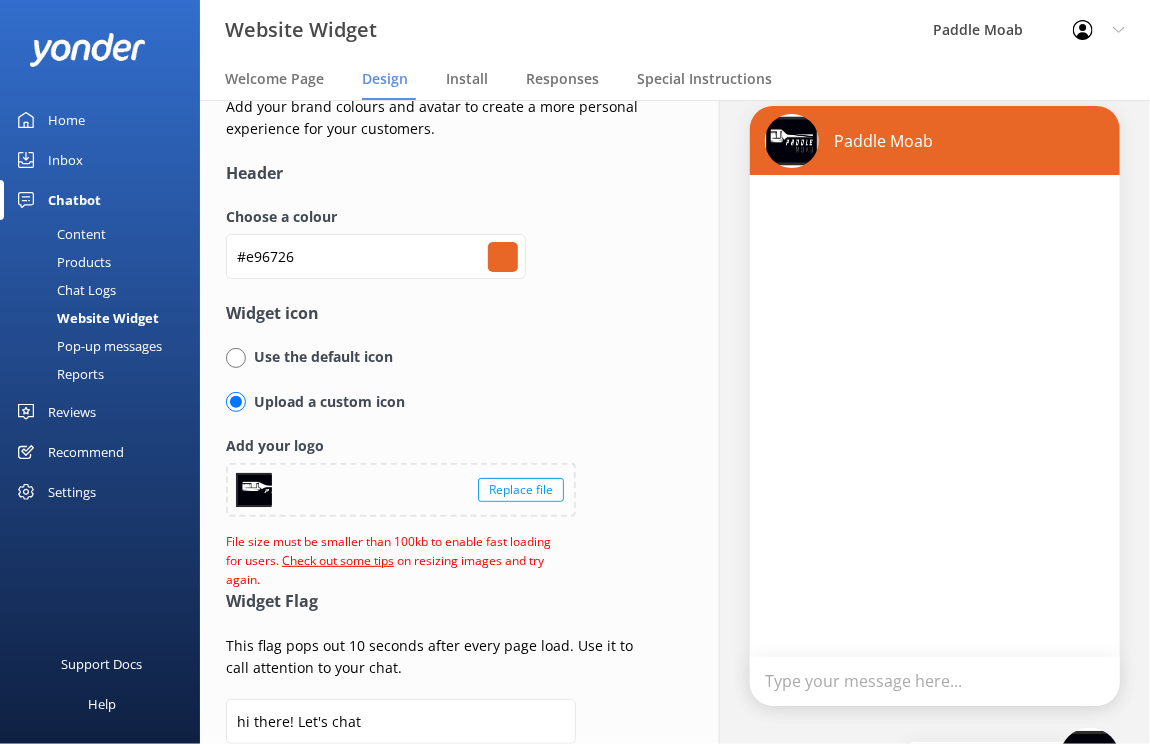 scroll, scrollTop: 0, scrollLeft: 0, axis: both 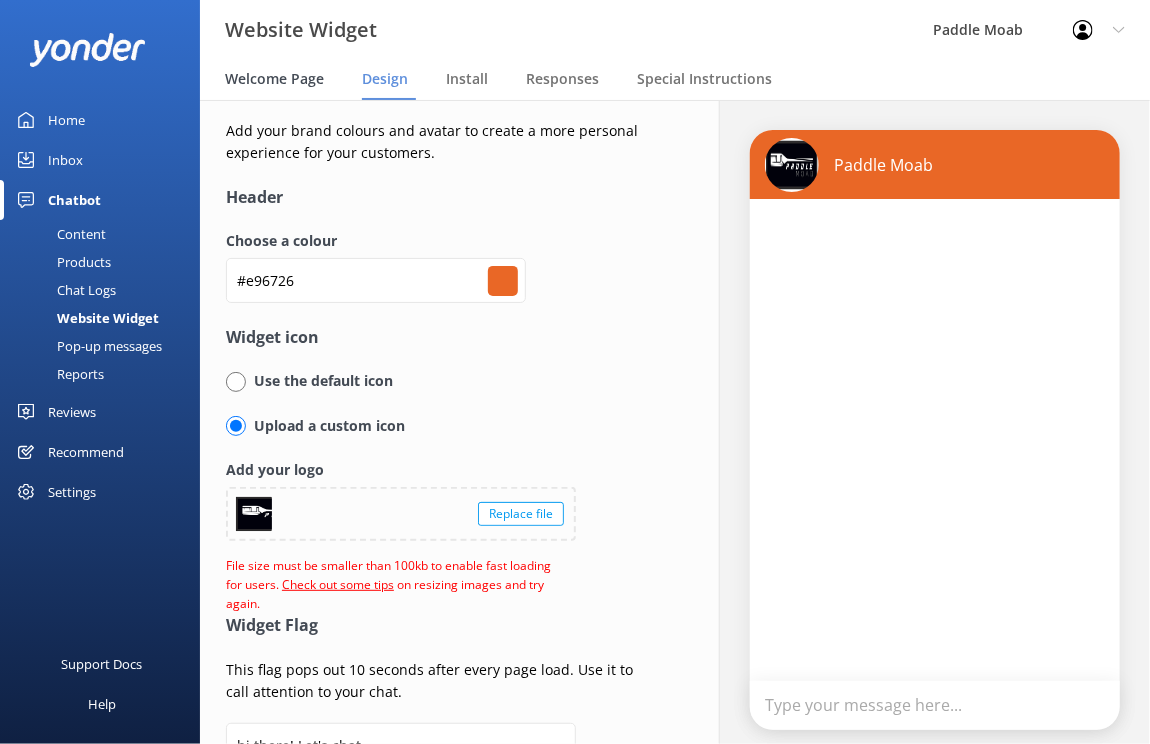 click on "Welcome Page" at bounding box center [274, 79] 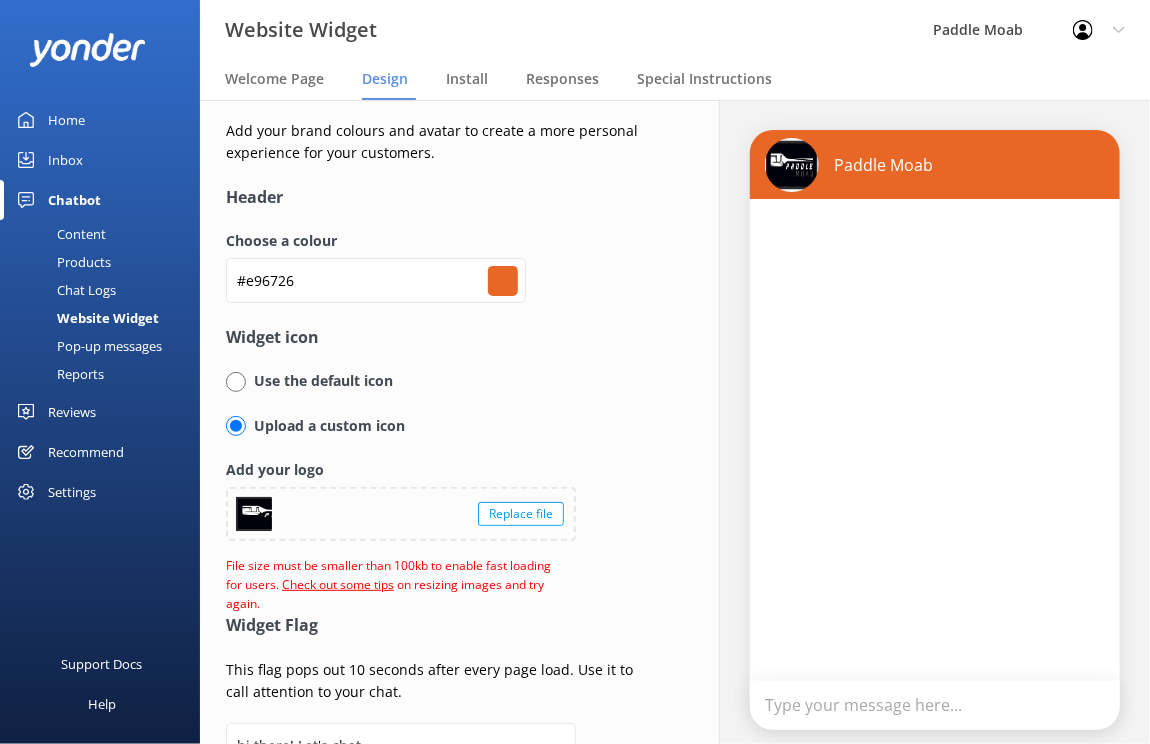 scroll, scrollTop: 236, scrollLeft: 0, axis: vertical 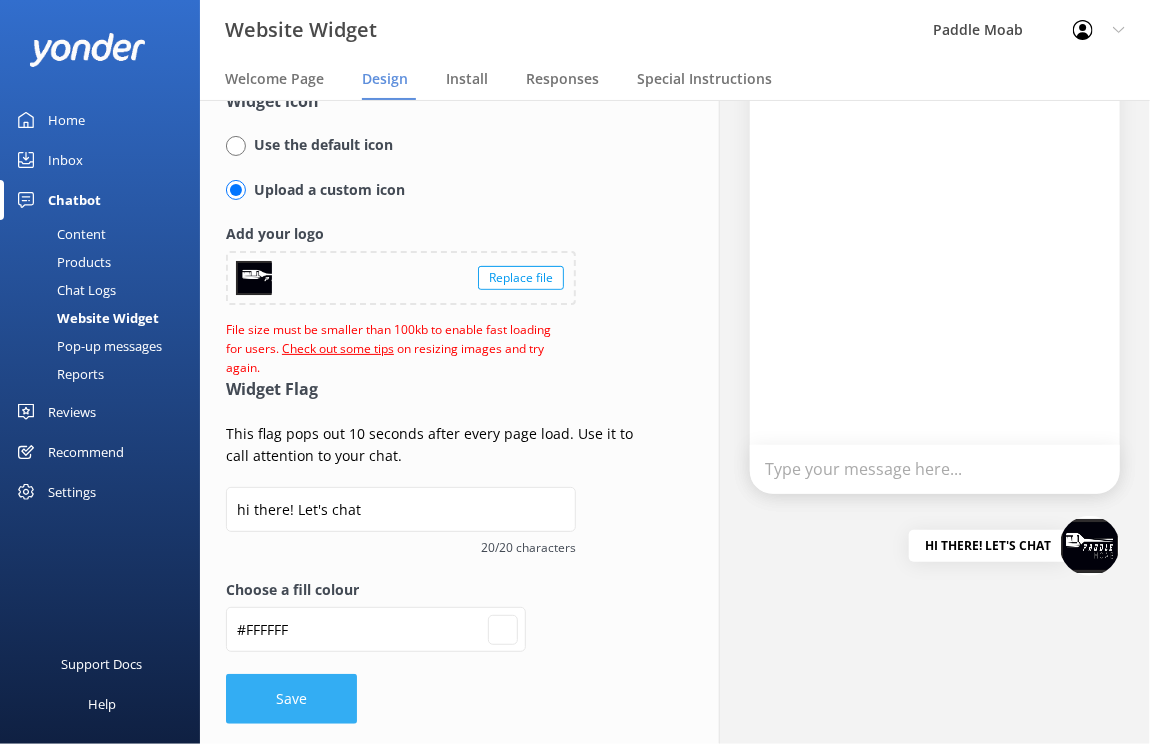 click on "Save" at bounding box center [291, 699] 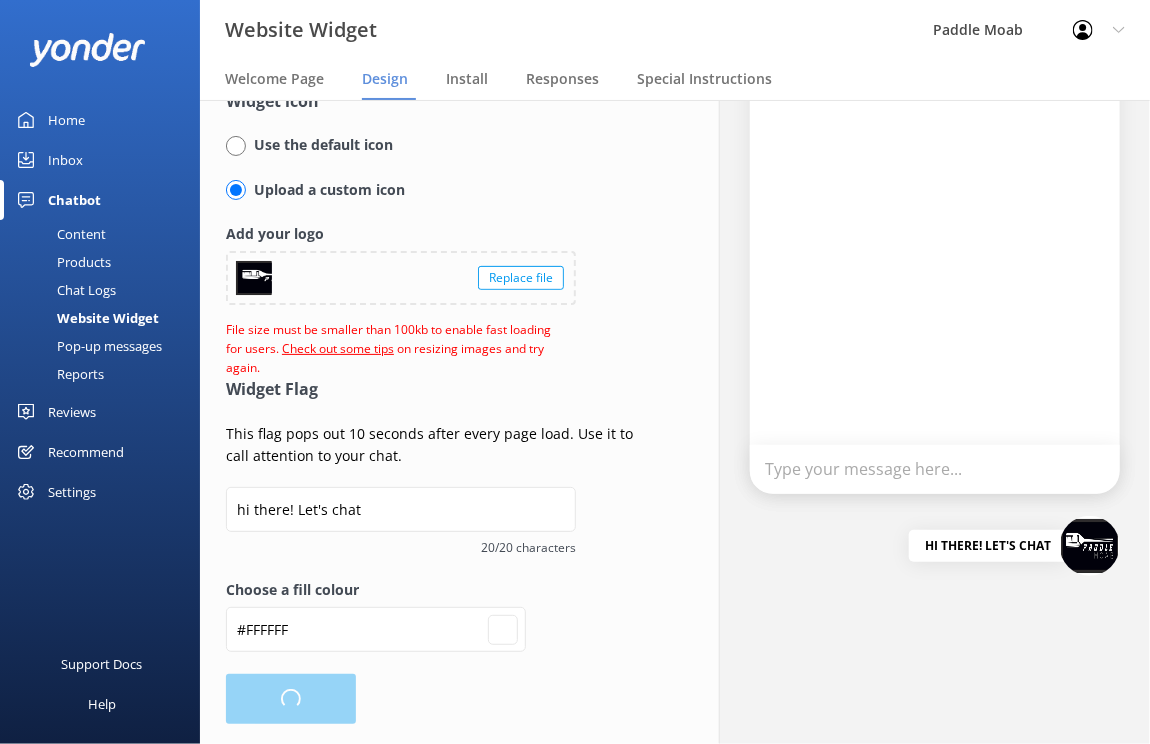 type on "#ffffff" 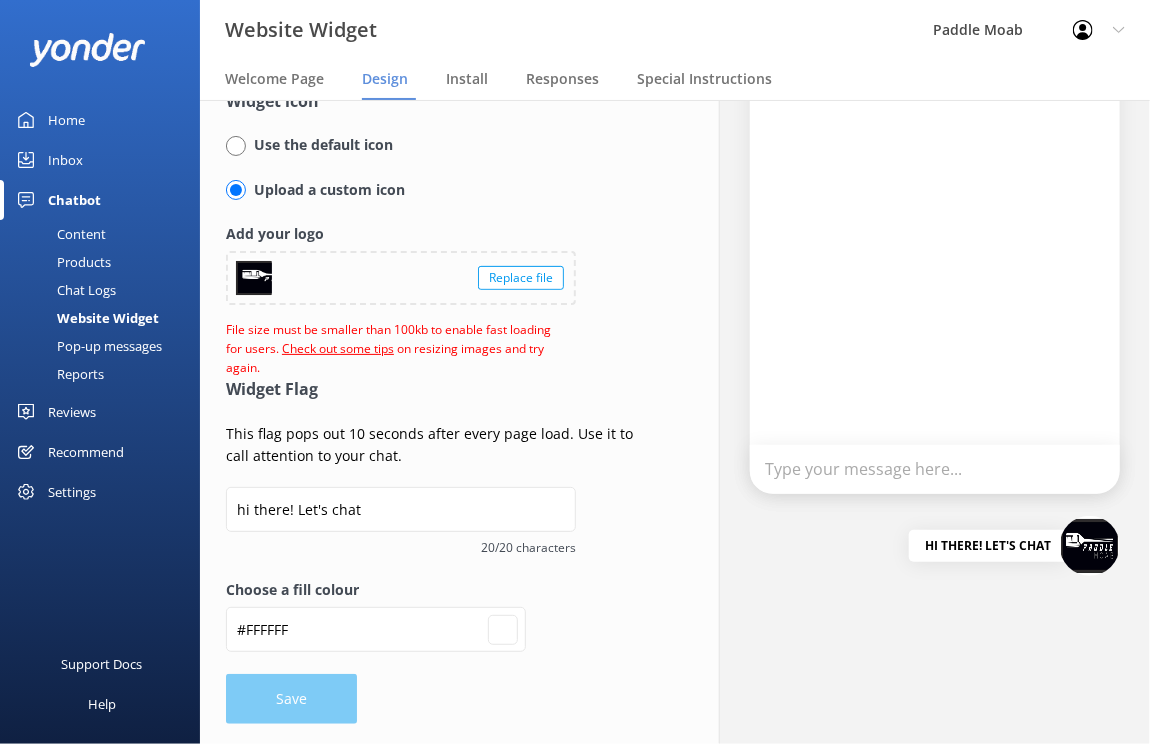 scroll, scrollTop: 0, scrollLeft: 0, axis: both 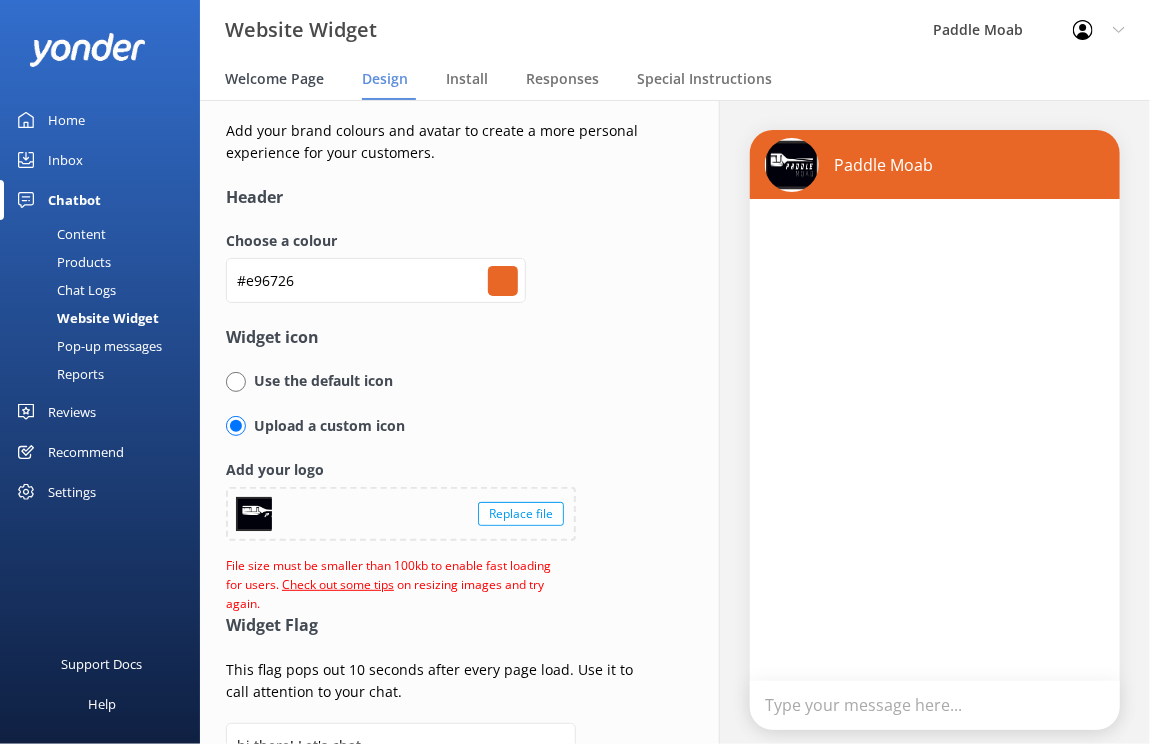click on "Welcome Page" at bounding box center [274, 79] 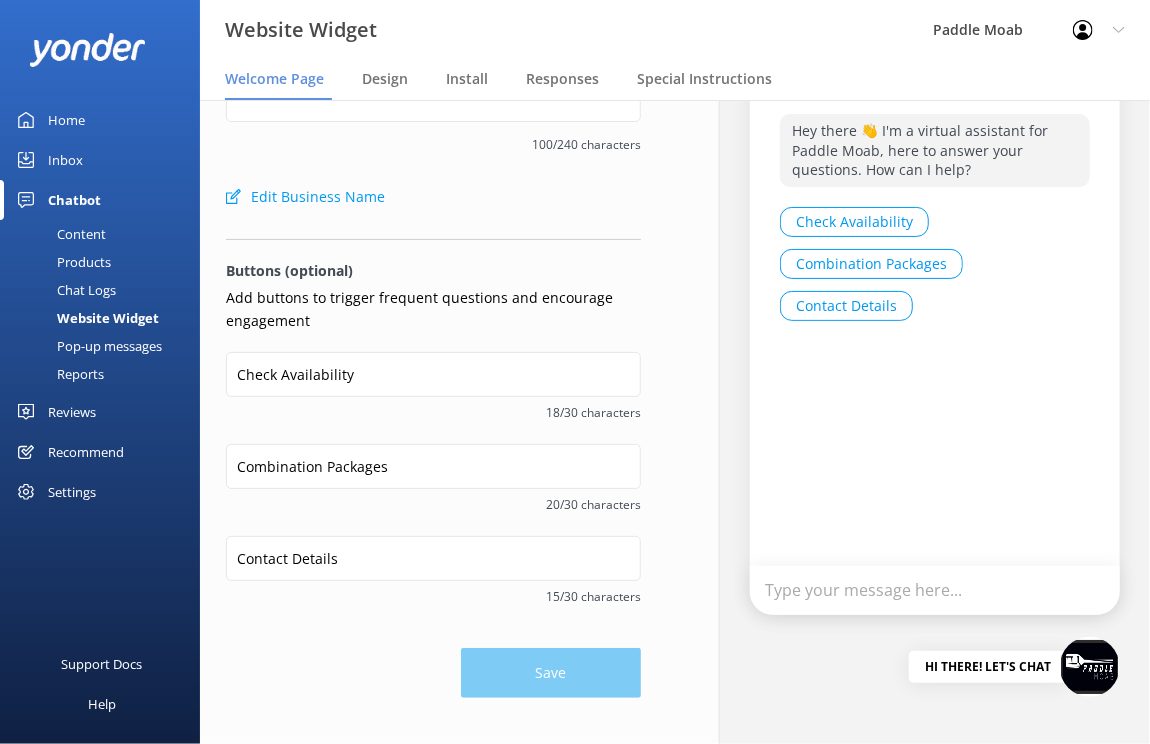 scroll, scrollTop: 119, scrollLeft: 0, axis: vertical 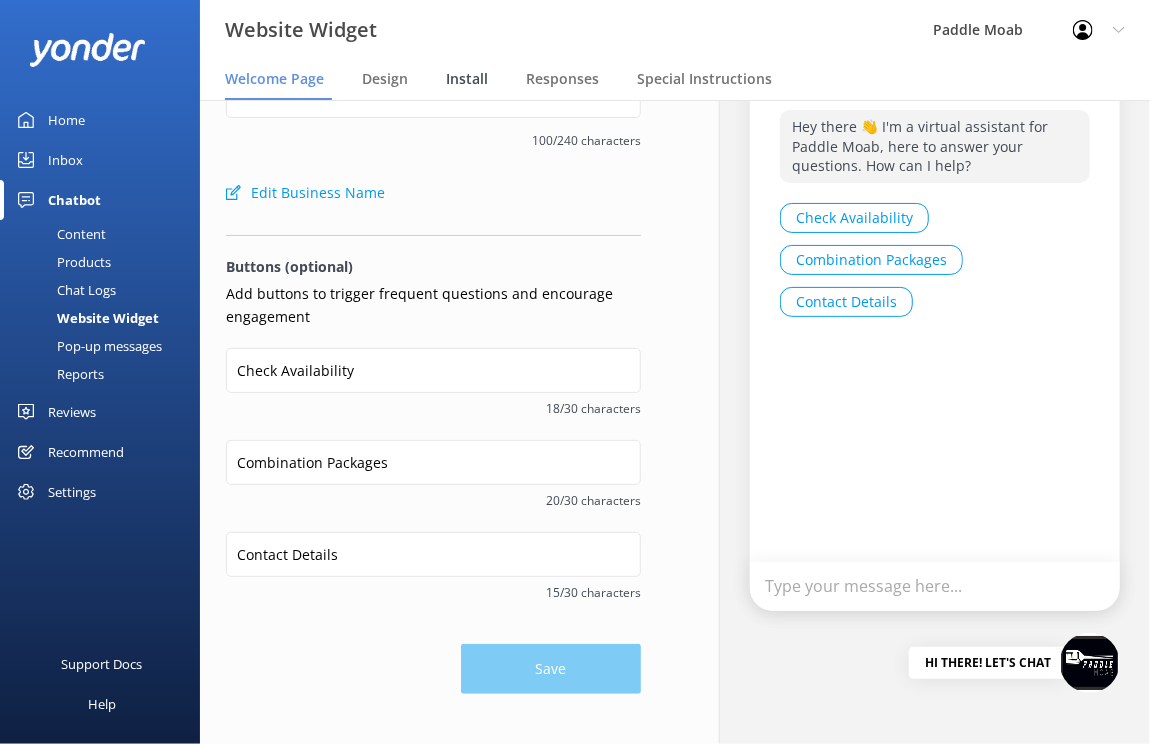click on "Install" at bounding box center (467, 79) 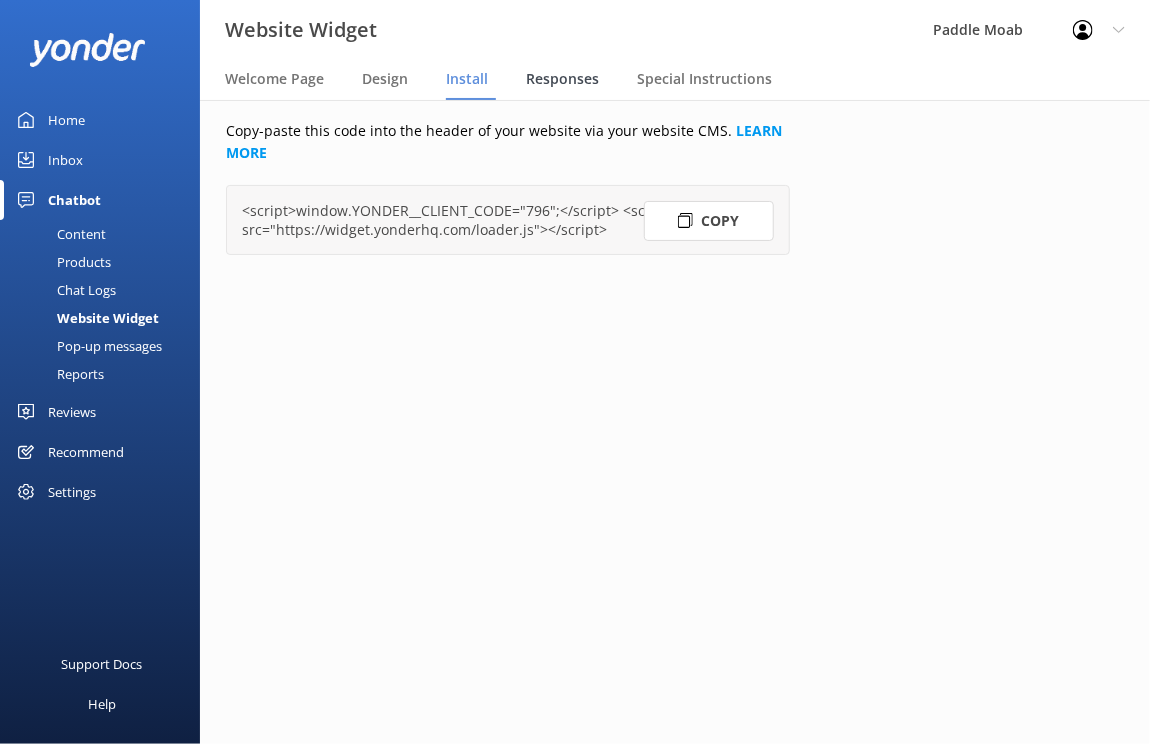 click on "Responses" at bounding box center (562, 79) 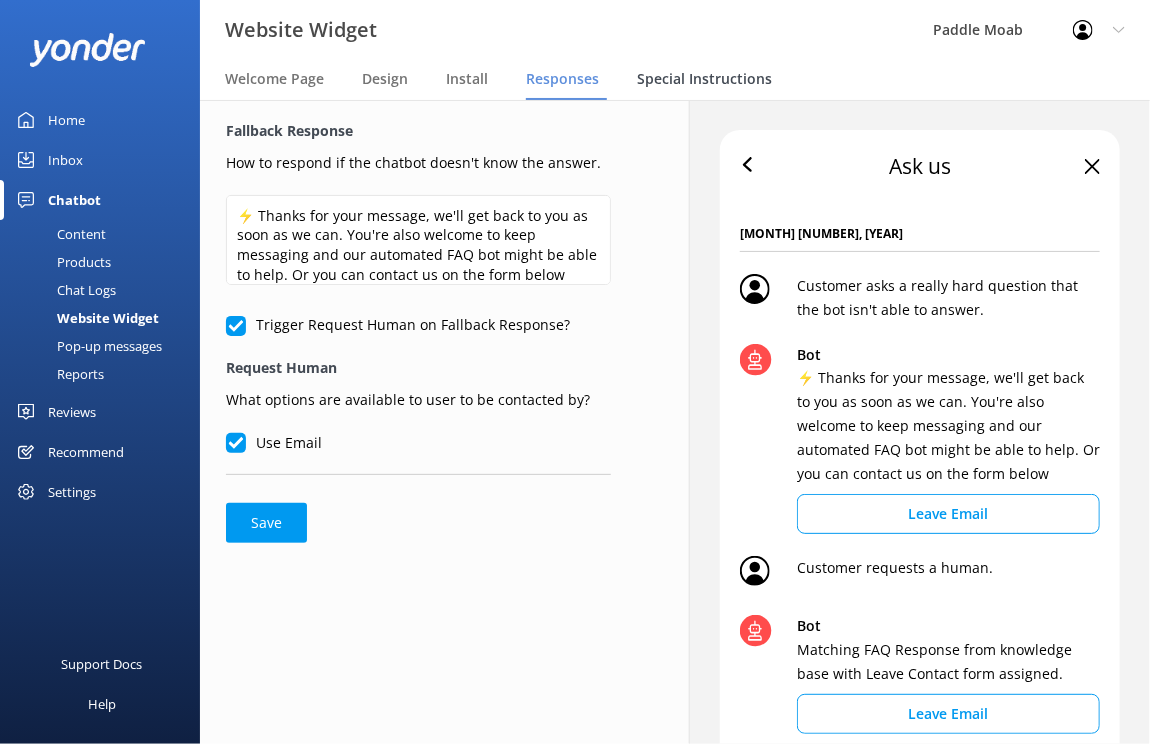 click on "Special Instructions" at bounding box center (704, 79) 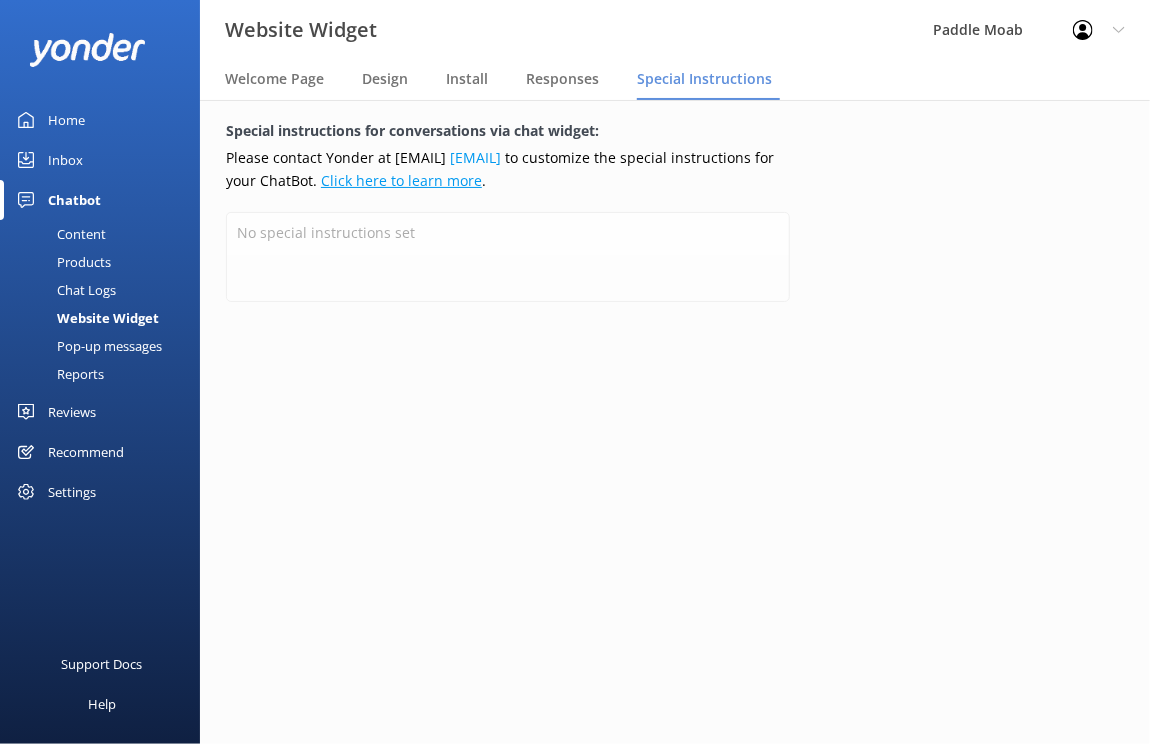 click on "Click here to learn more" at bounding box center [401, 180] 